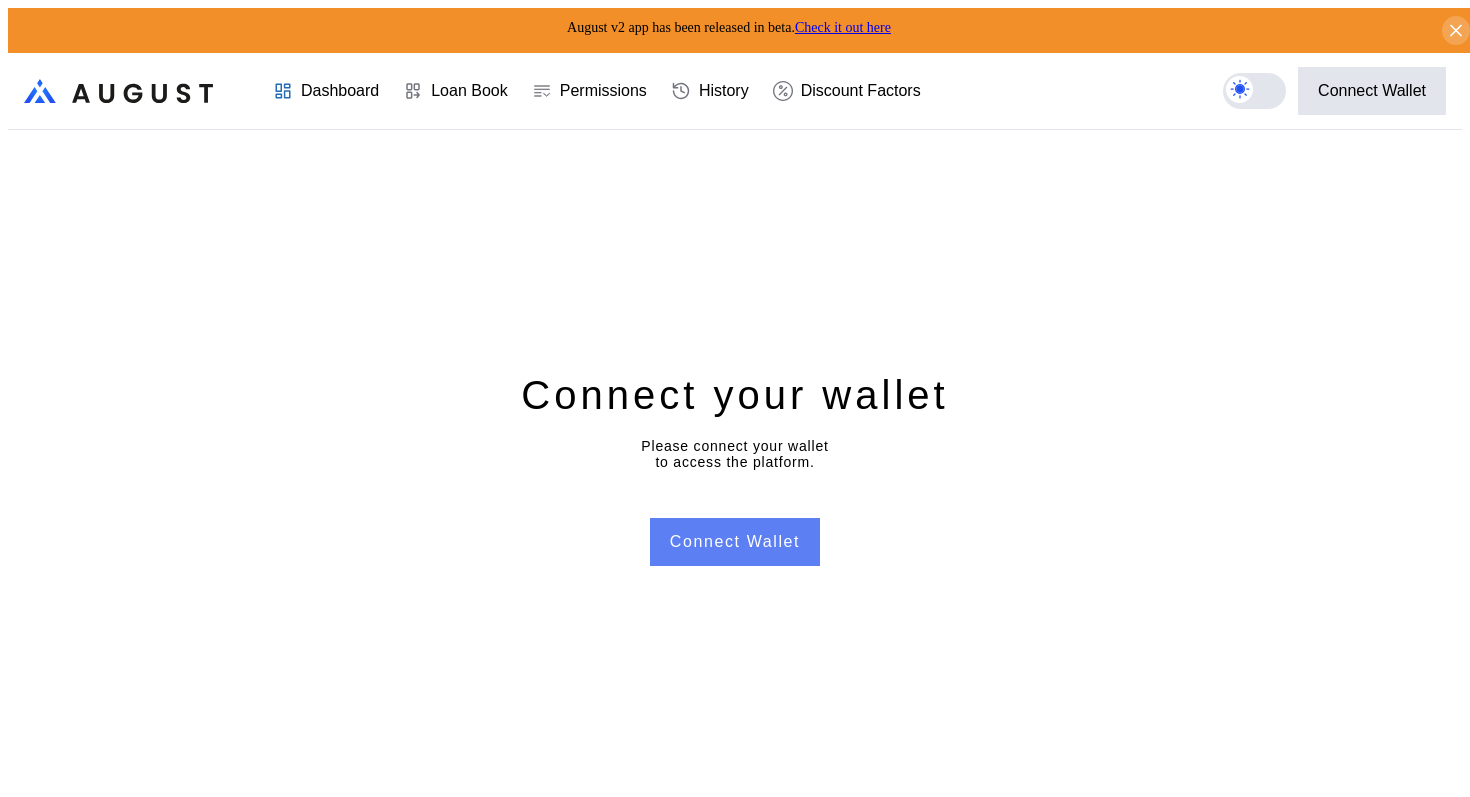 scroll, scrollTop: 0, scrollLeft: 0, axis: both 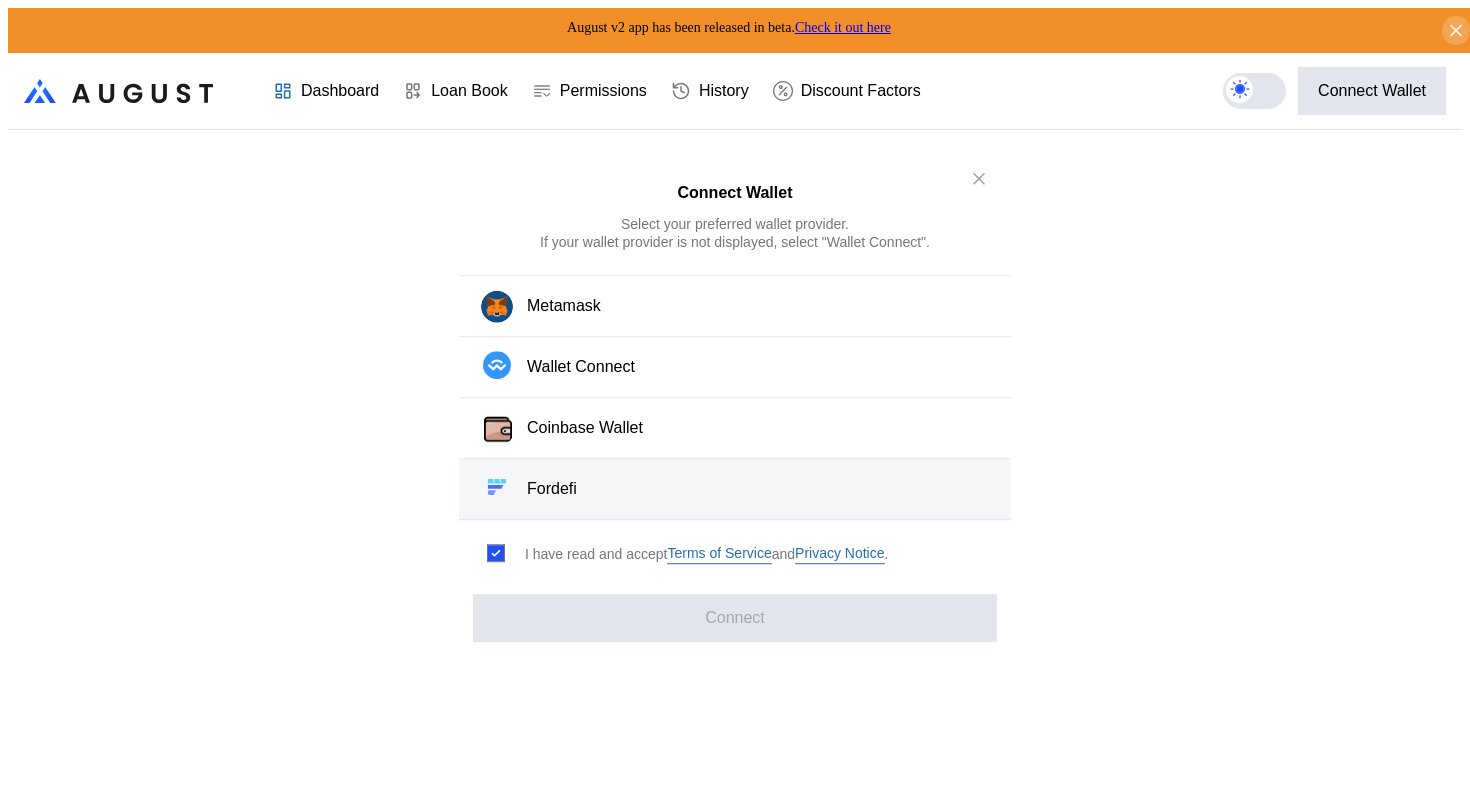 click on "Fordefi" at bounding box center [735, 490] 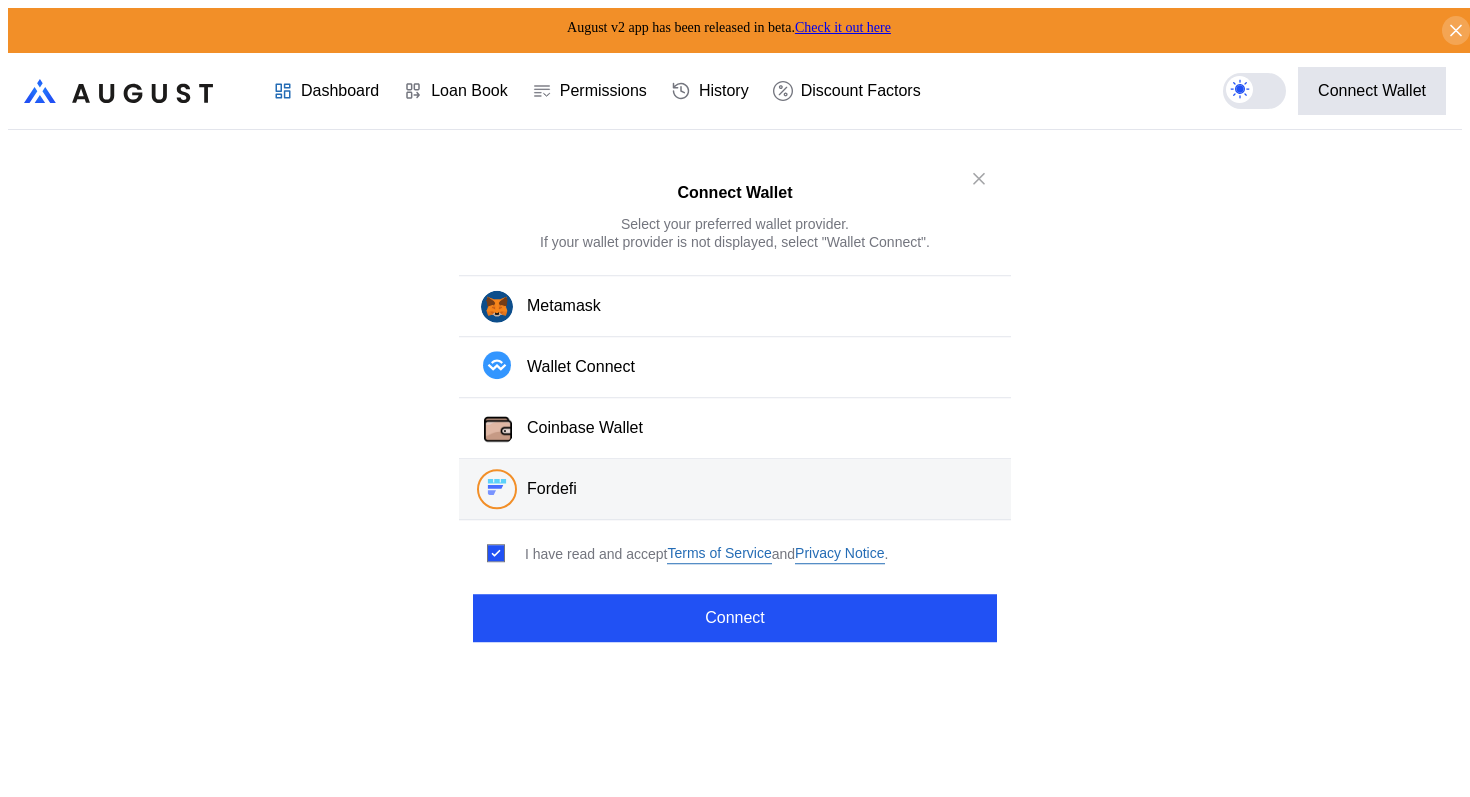 click on "Connect Wallet Select your preferred wallet provider. If your wallet provider is not displayed, select "Wallet Connect". Metamask Wallet Connect Coinbase Wallet Fordefi I have read and accept  Terms of Service  and  Privacy Notice . Connect" at bounding box center (735, 399) 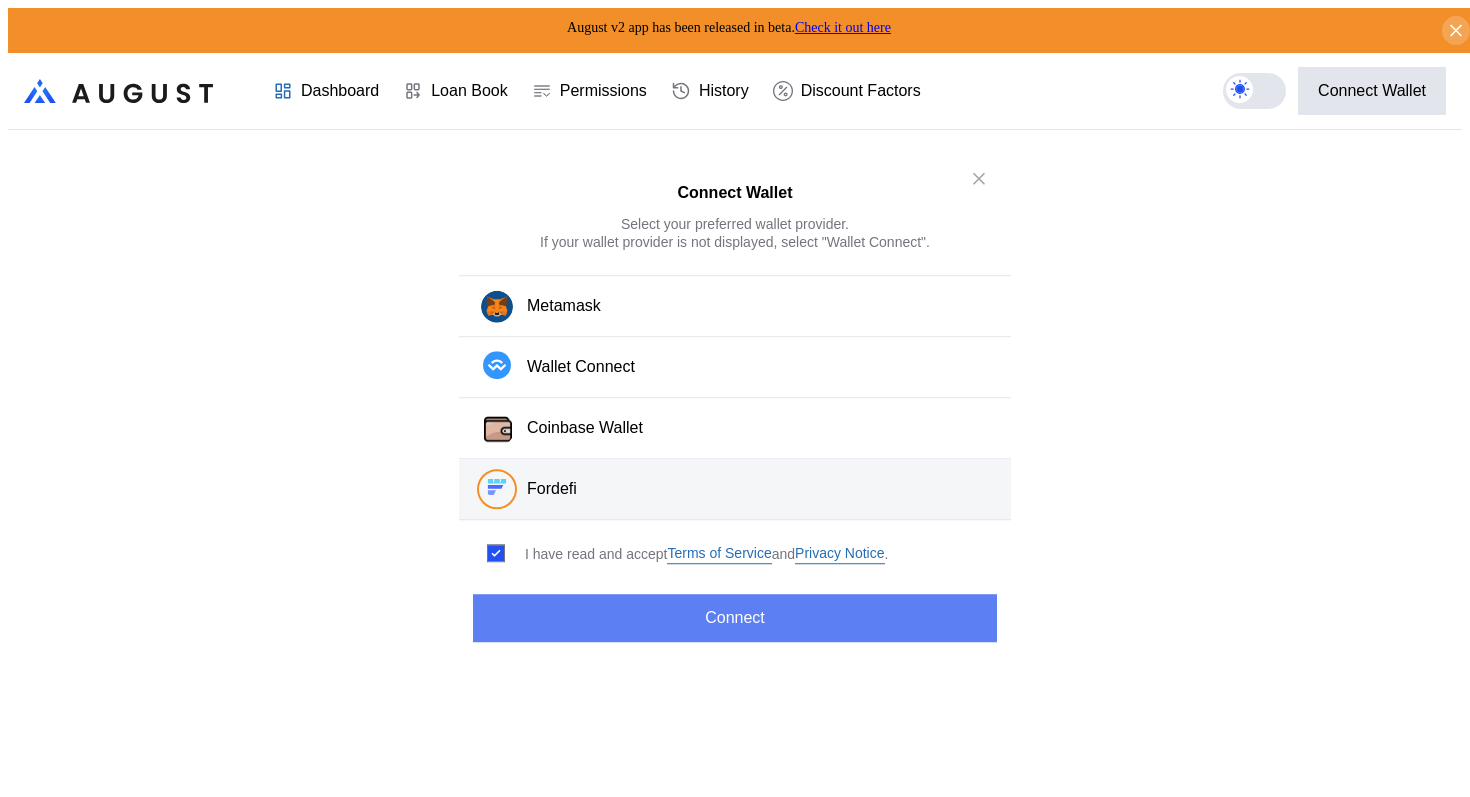 click on "Connect" at bounding box center (735, 618) 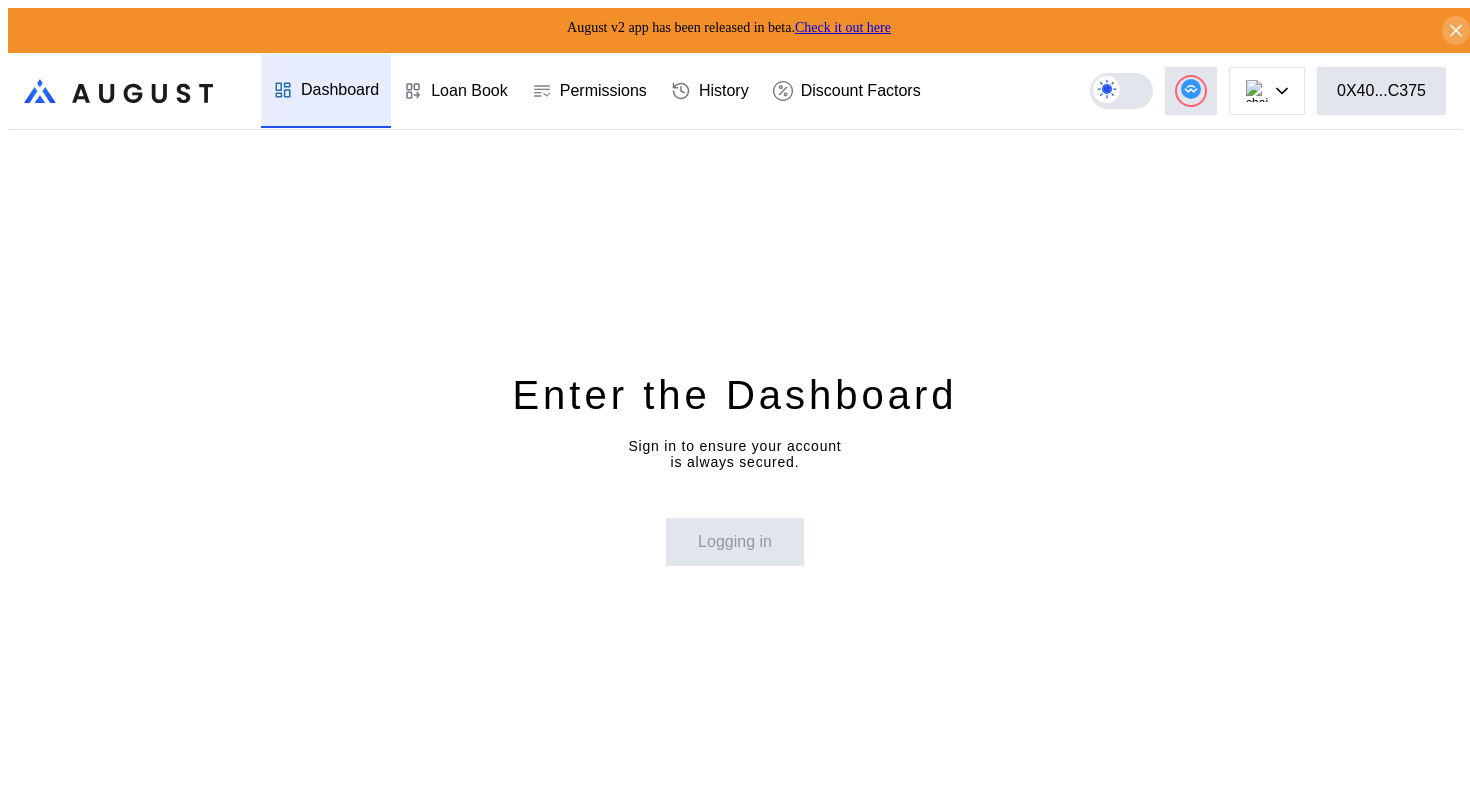 scroll, scrollTop: 0, scrollLeft: 0, axis: both 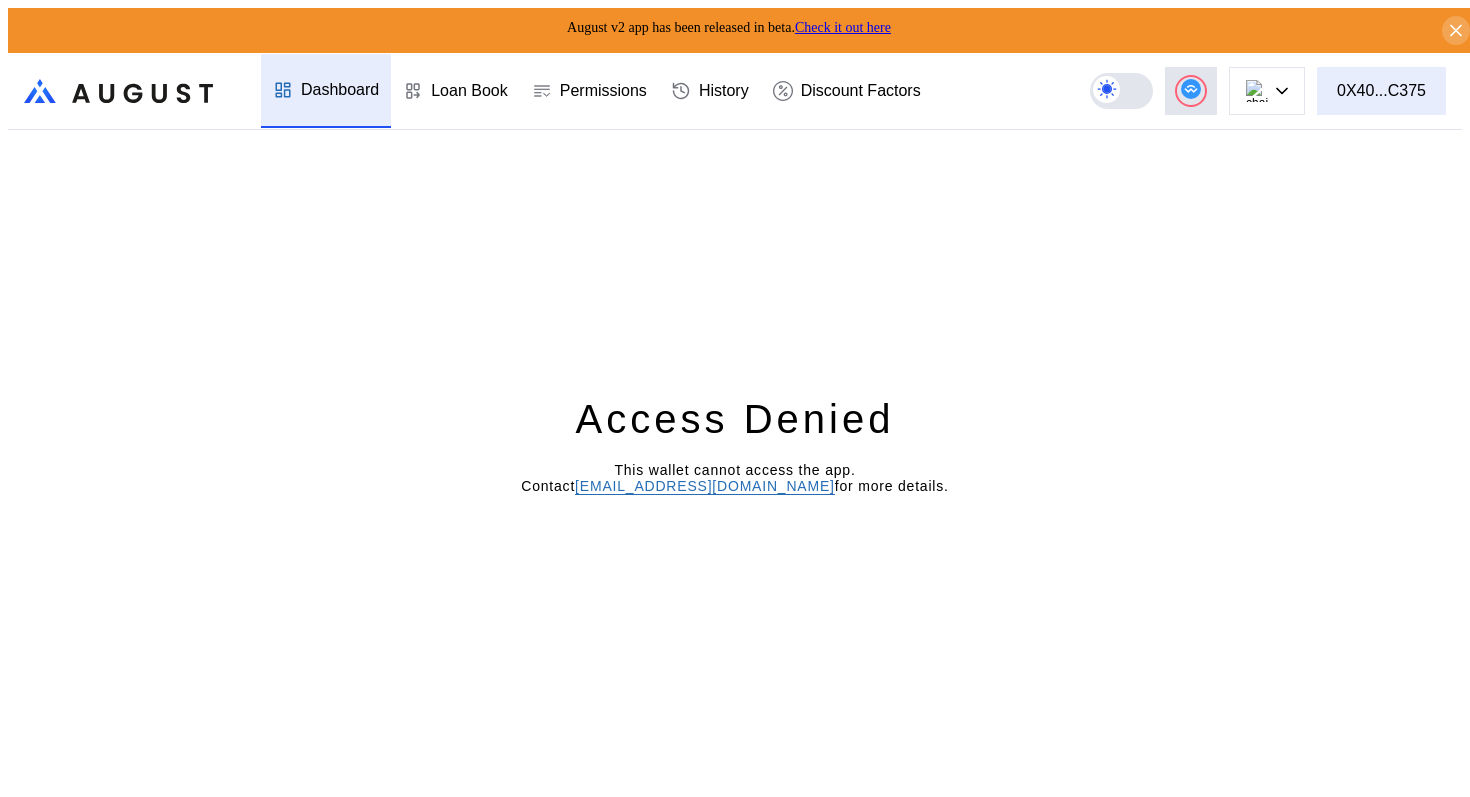 click on "0X40...C375" at bounding box center (1381, 91) 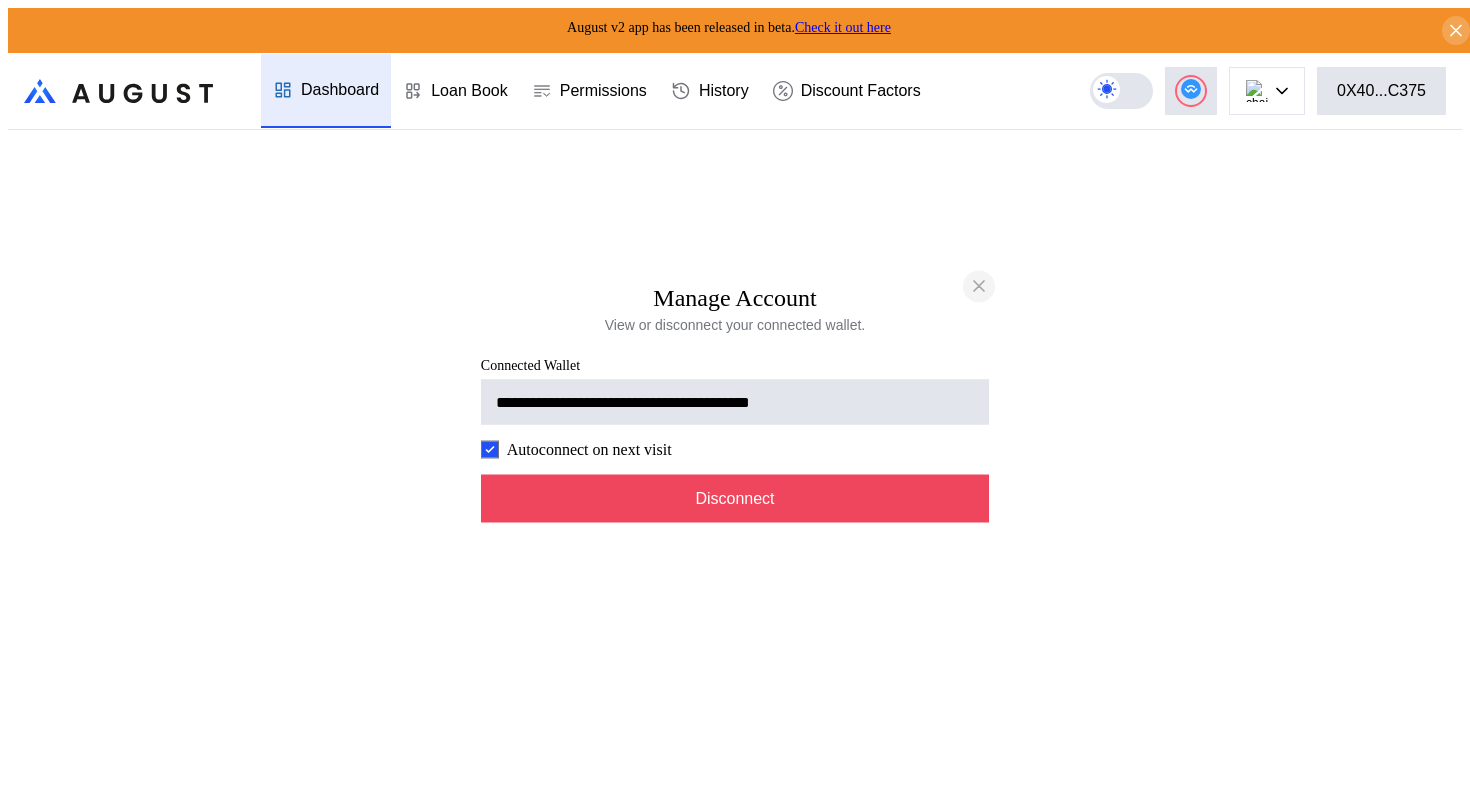 click 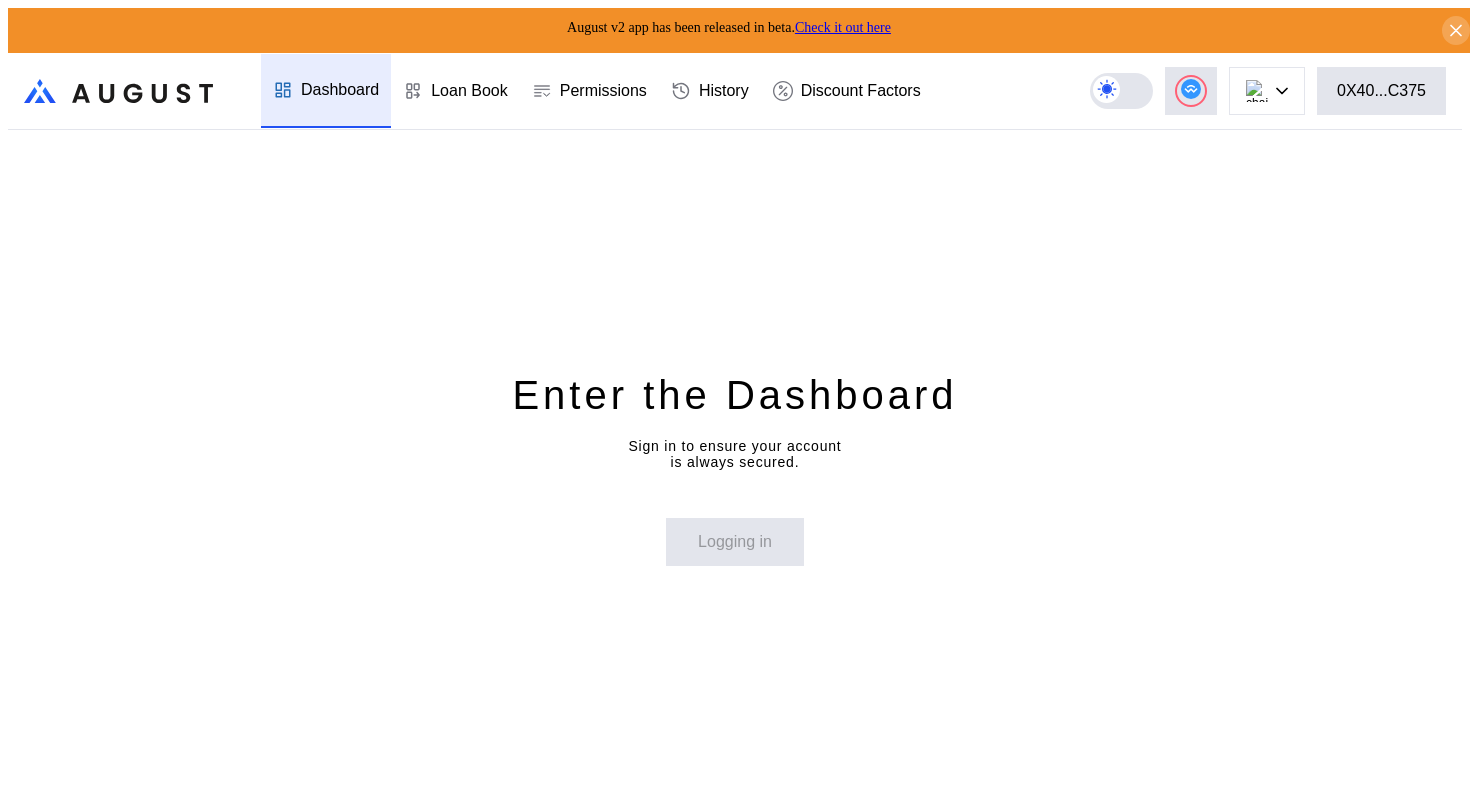 scroll, scrollTop: 0, scrollLeft: 0, axis: both 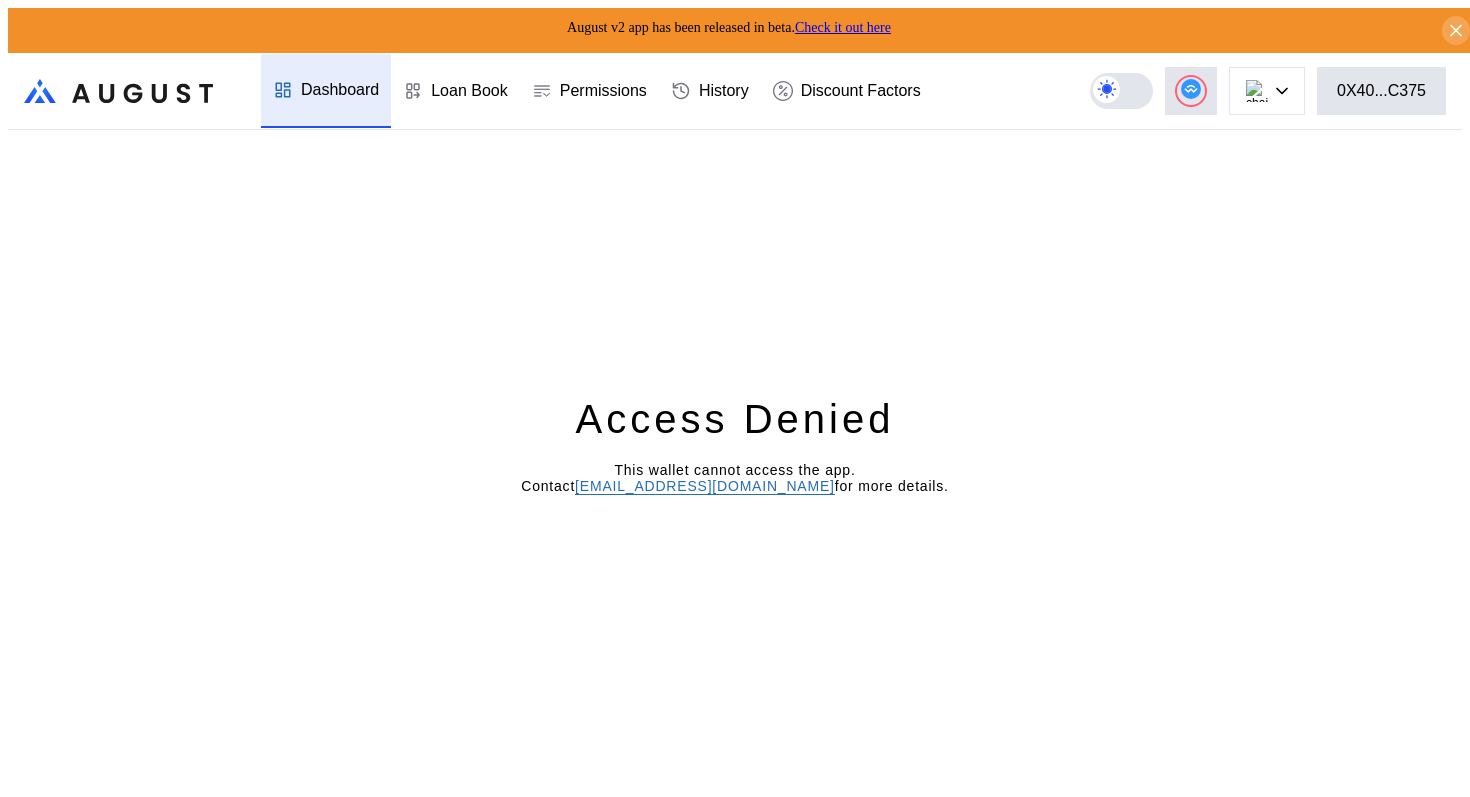 click on "Avalanche Ethereum Arbitrum One Polygon Base BNB Smart Chain Scroll Linea OP Mainnet Zircuit Swellchain Hemi Sonic Mainnet Berachain HyperEVM Unichain 0X40...C375" at bounding box center (1276, 91) 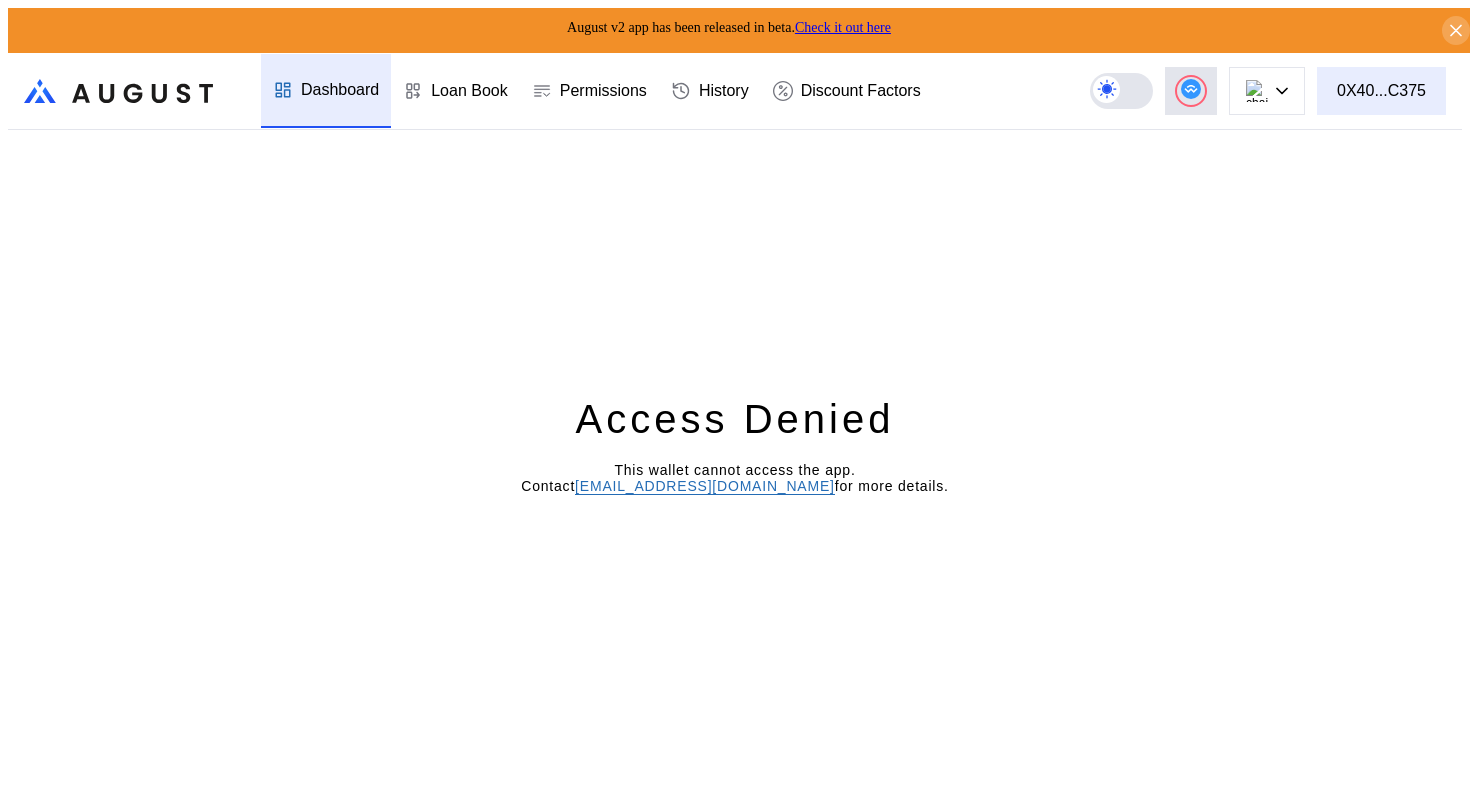 click on "0X40...C375" at bounding box center [1381, 91] 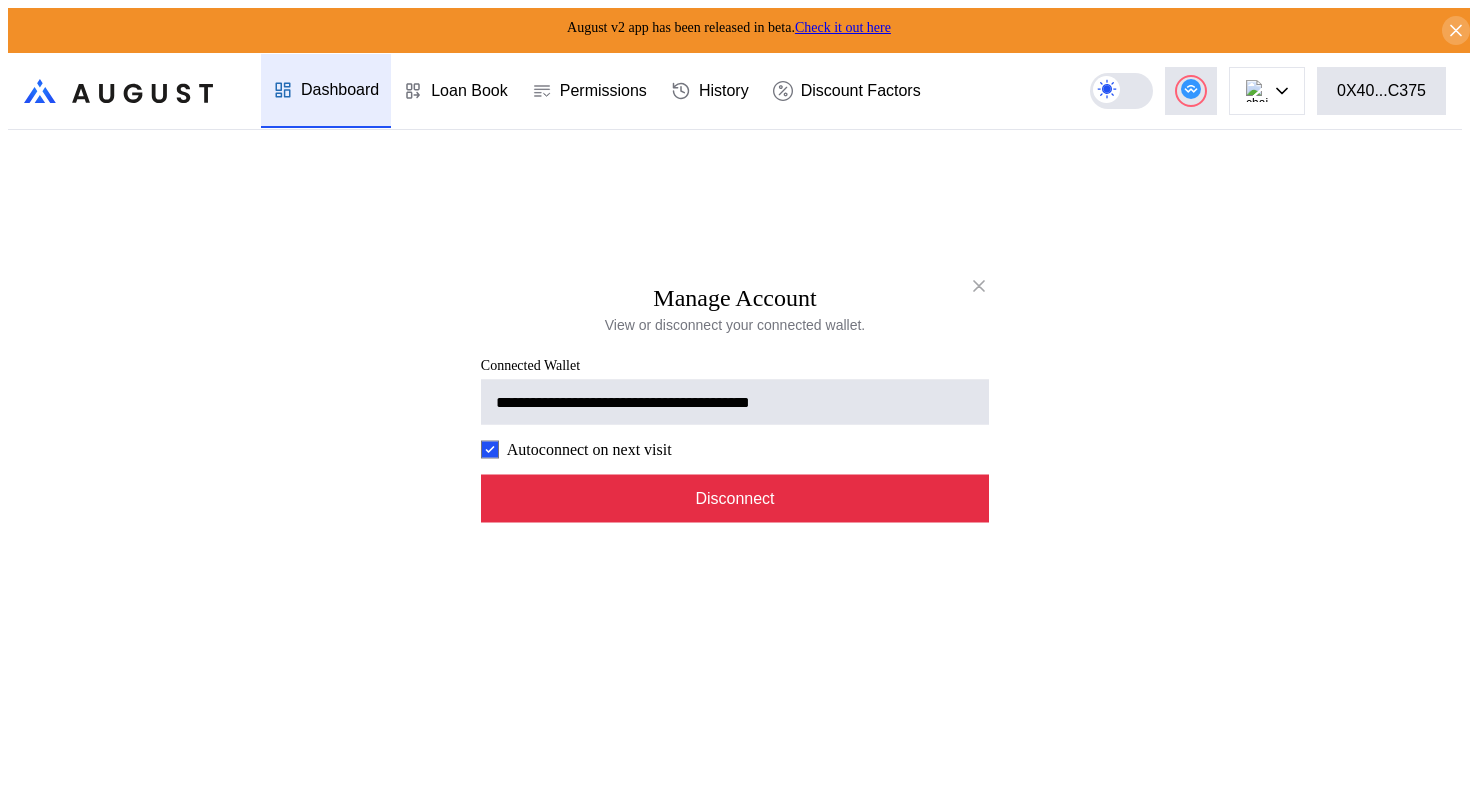 click on "Disconnect" at bounding box center [735, 498] 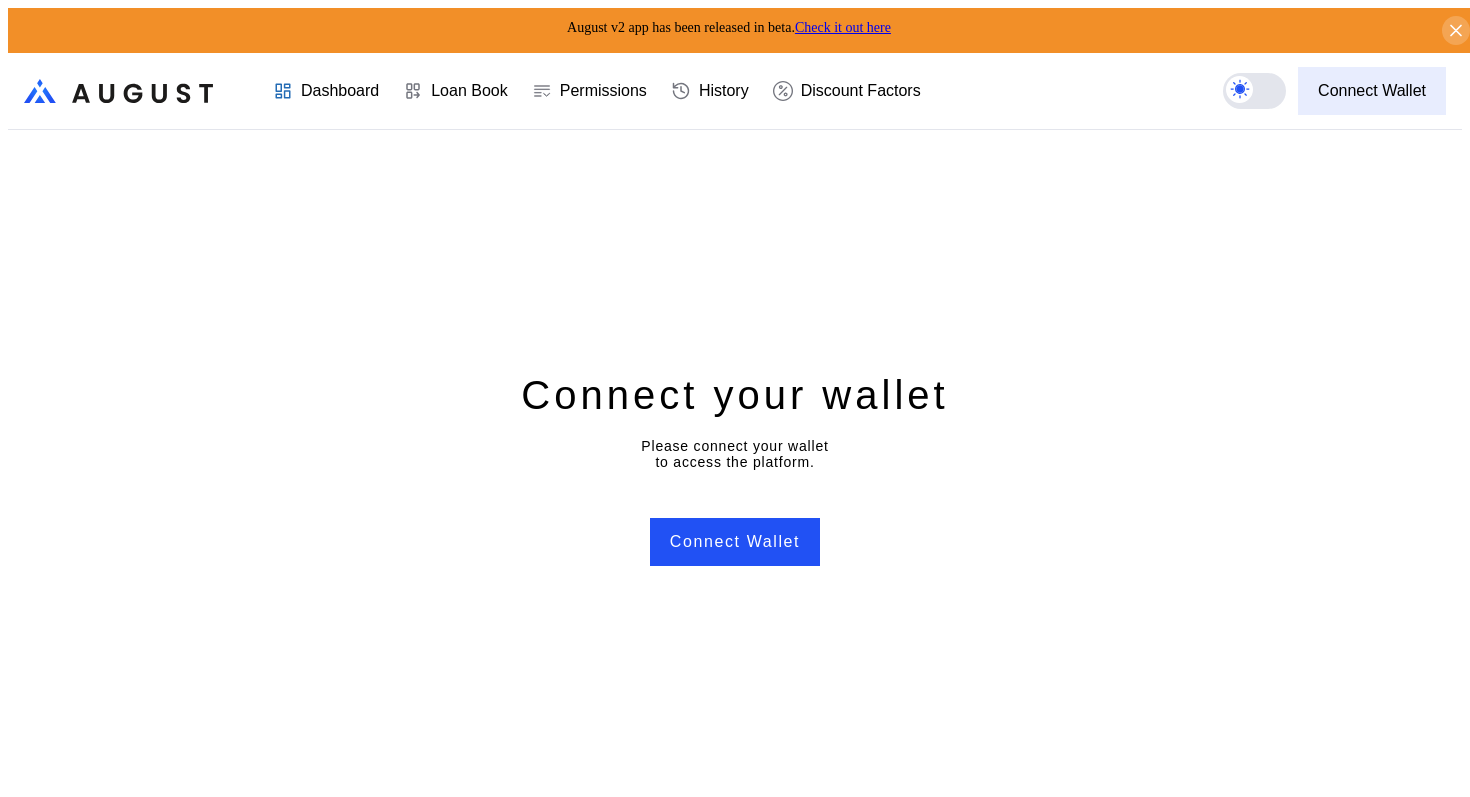 click on "Connect Wallet" at bounding box center (1372, 91) 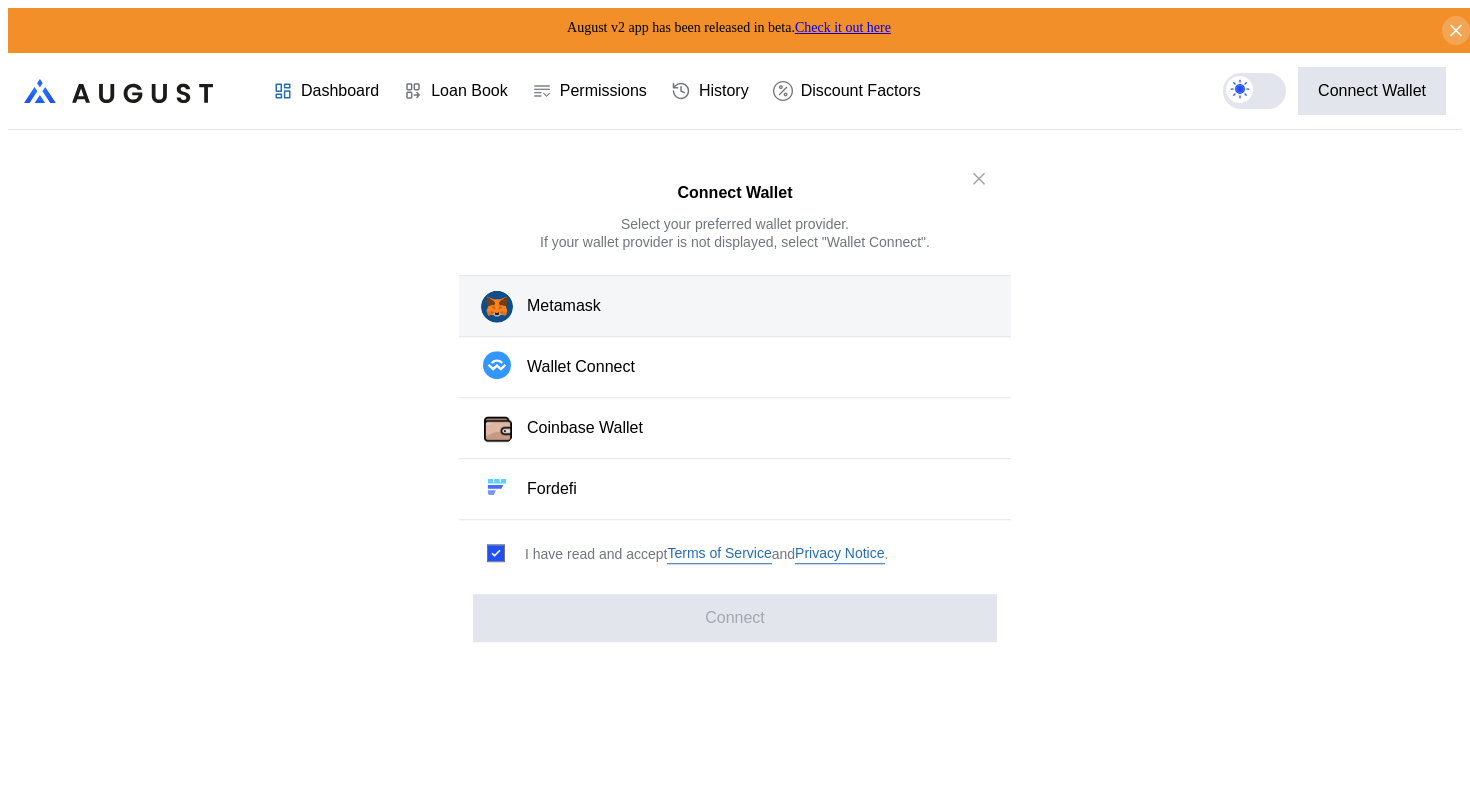 click on "Metamask" at bounding box center [735, 307] 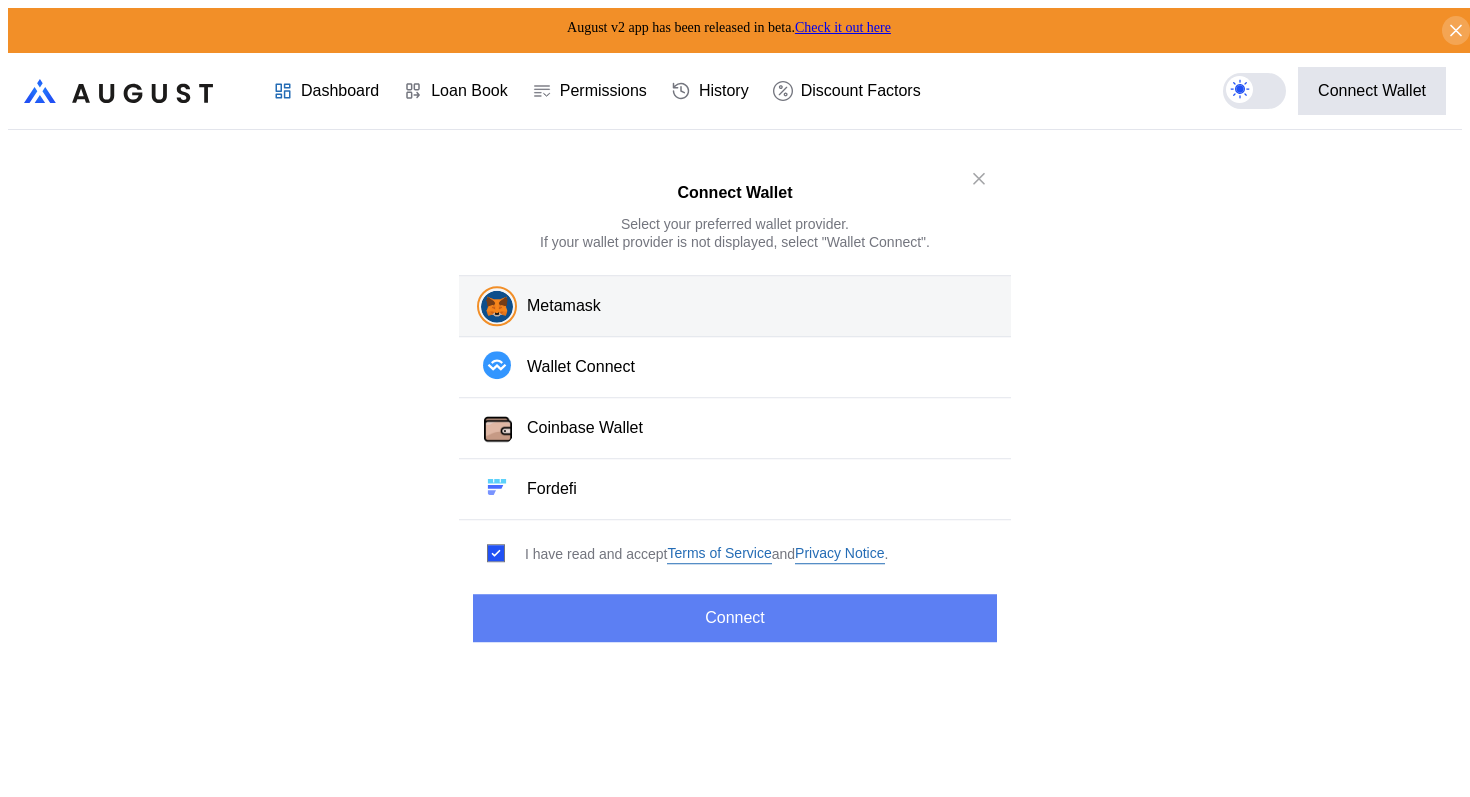 click on "Connect" at bounding box center (735, 618) 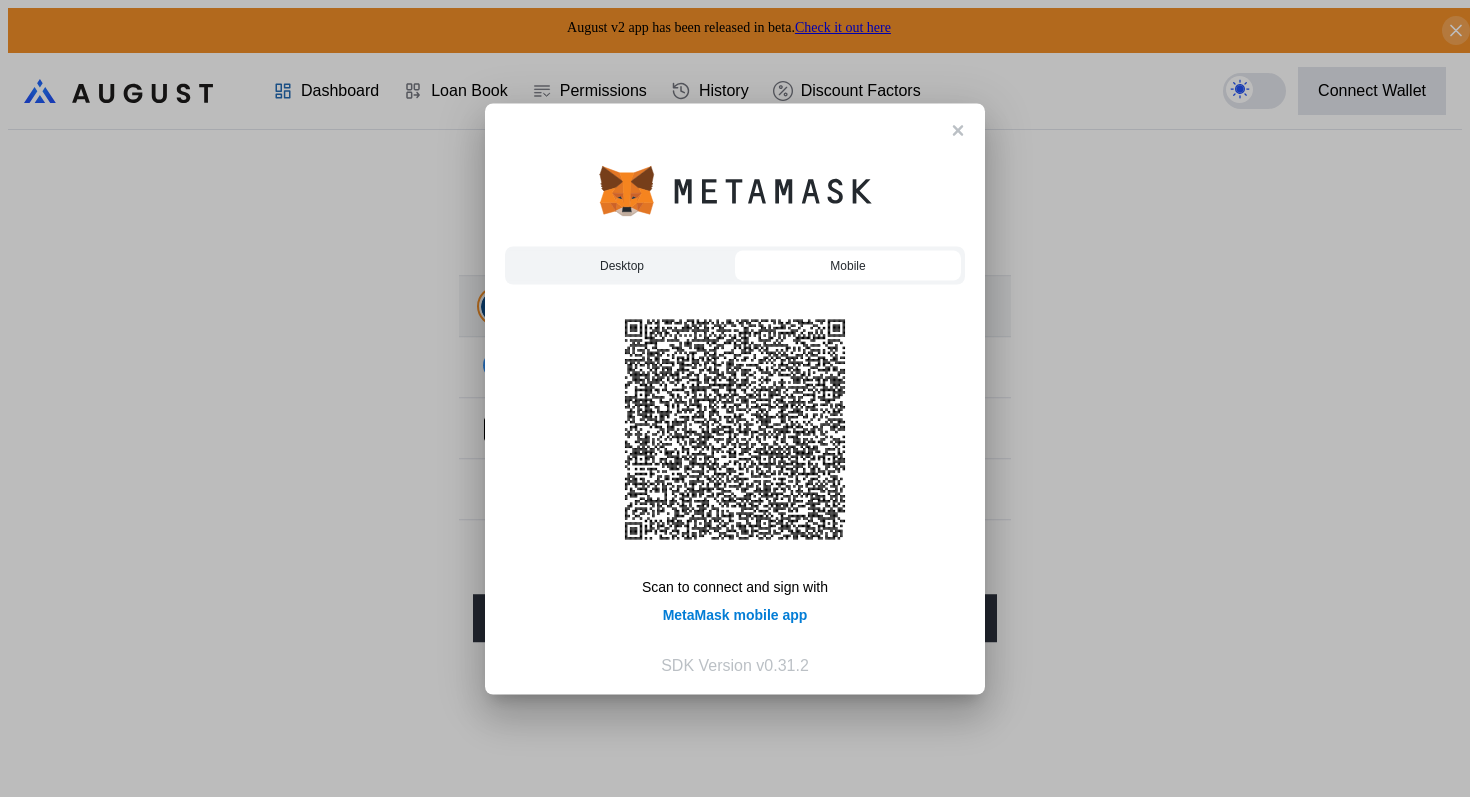 click 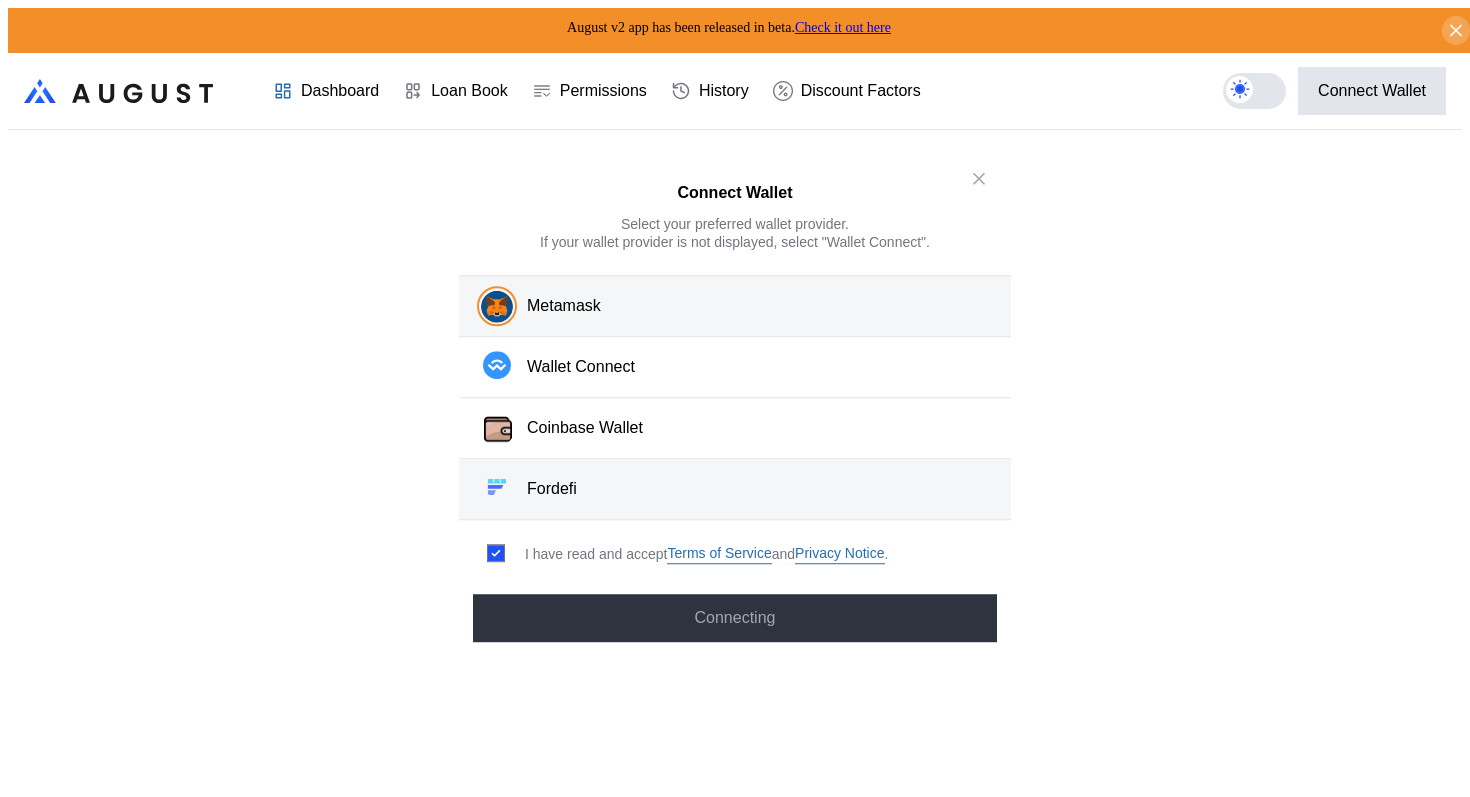 click on "Fordefi" at bounding box center [735, 490] 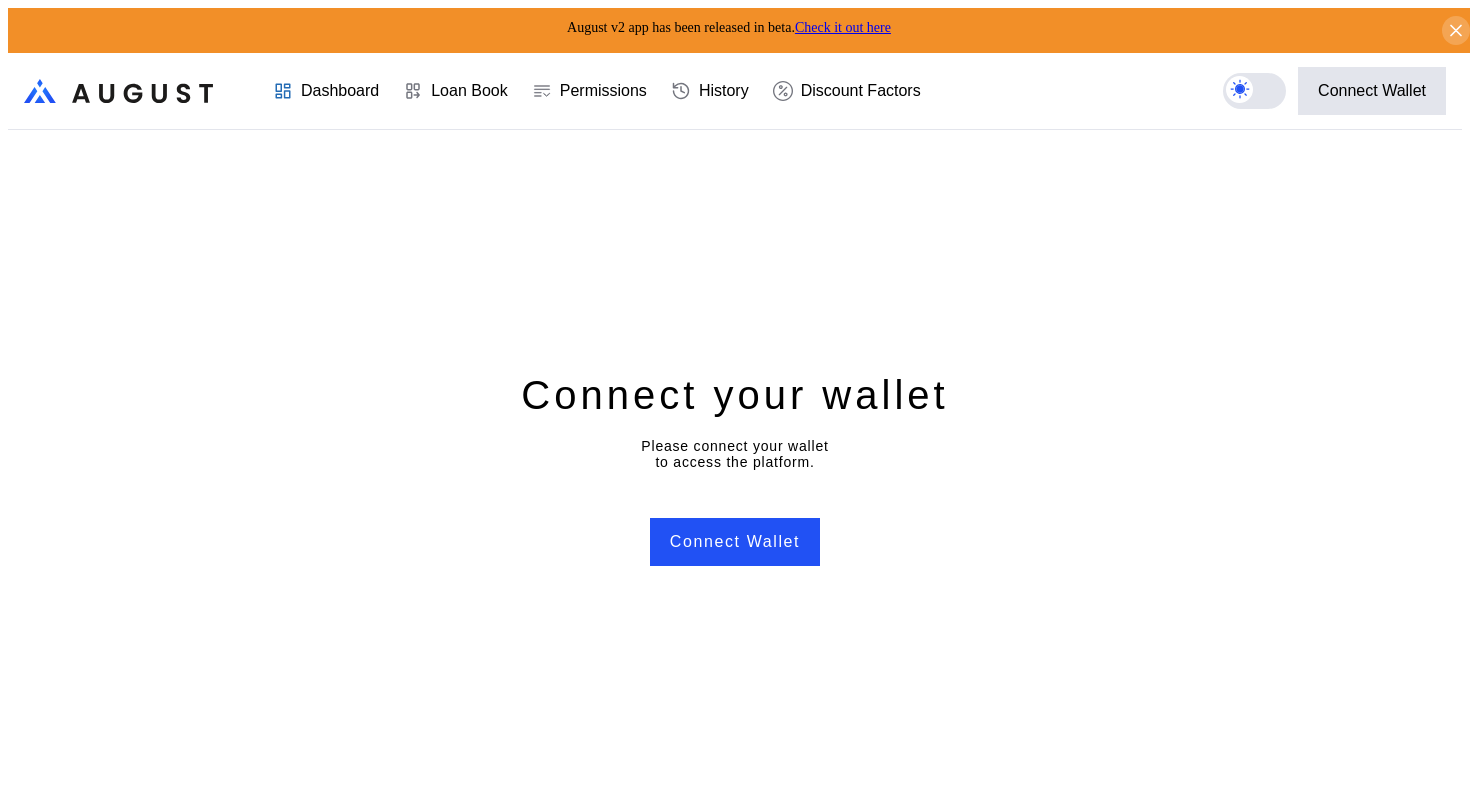 scroll, scrollTop: 0, scrollLeft: 0, axis: both 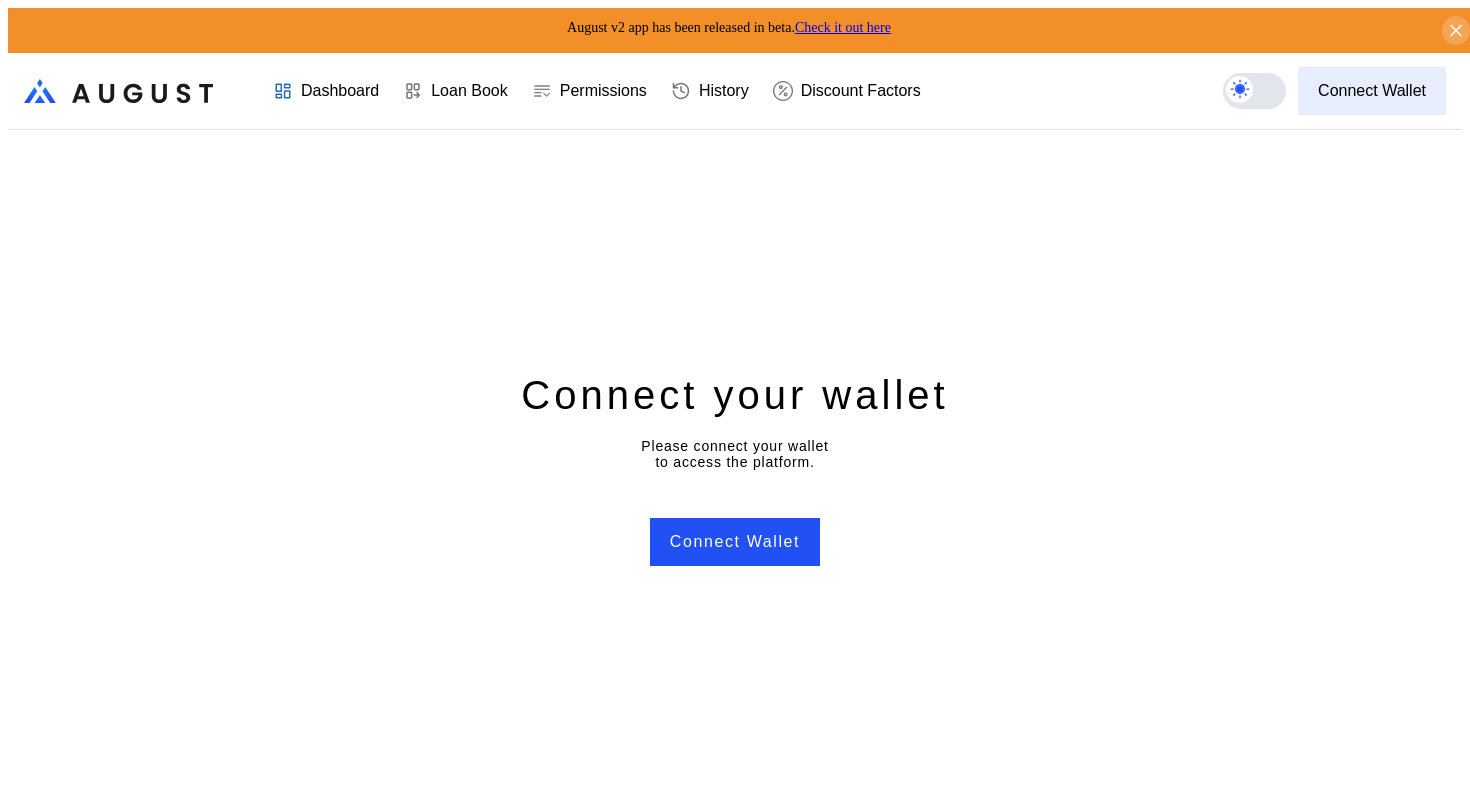 click on "Connect Wallet" at bounding box center (1372, 91) 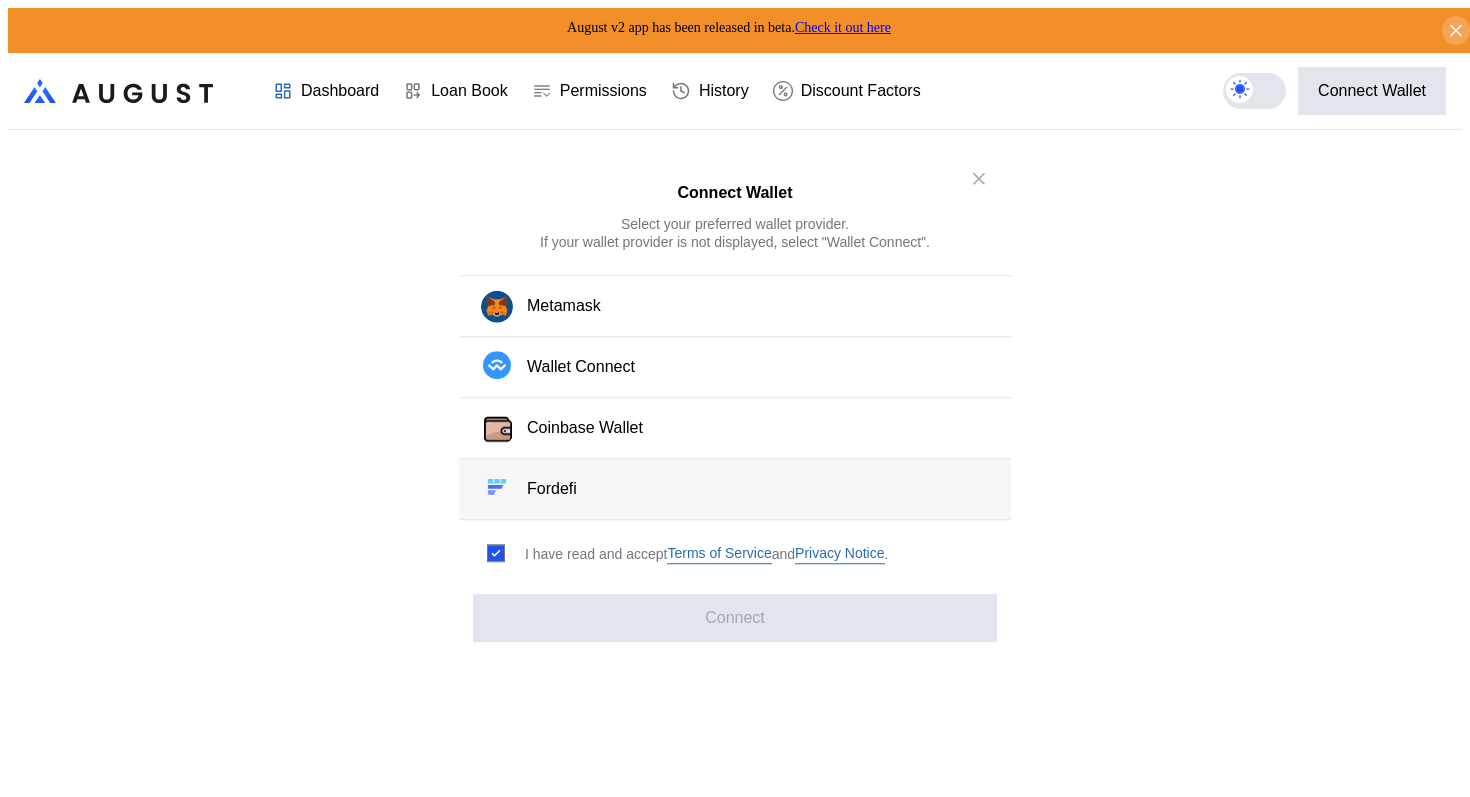 click on "Fordefi" at bounding box center (735, 490) 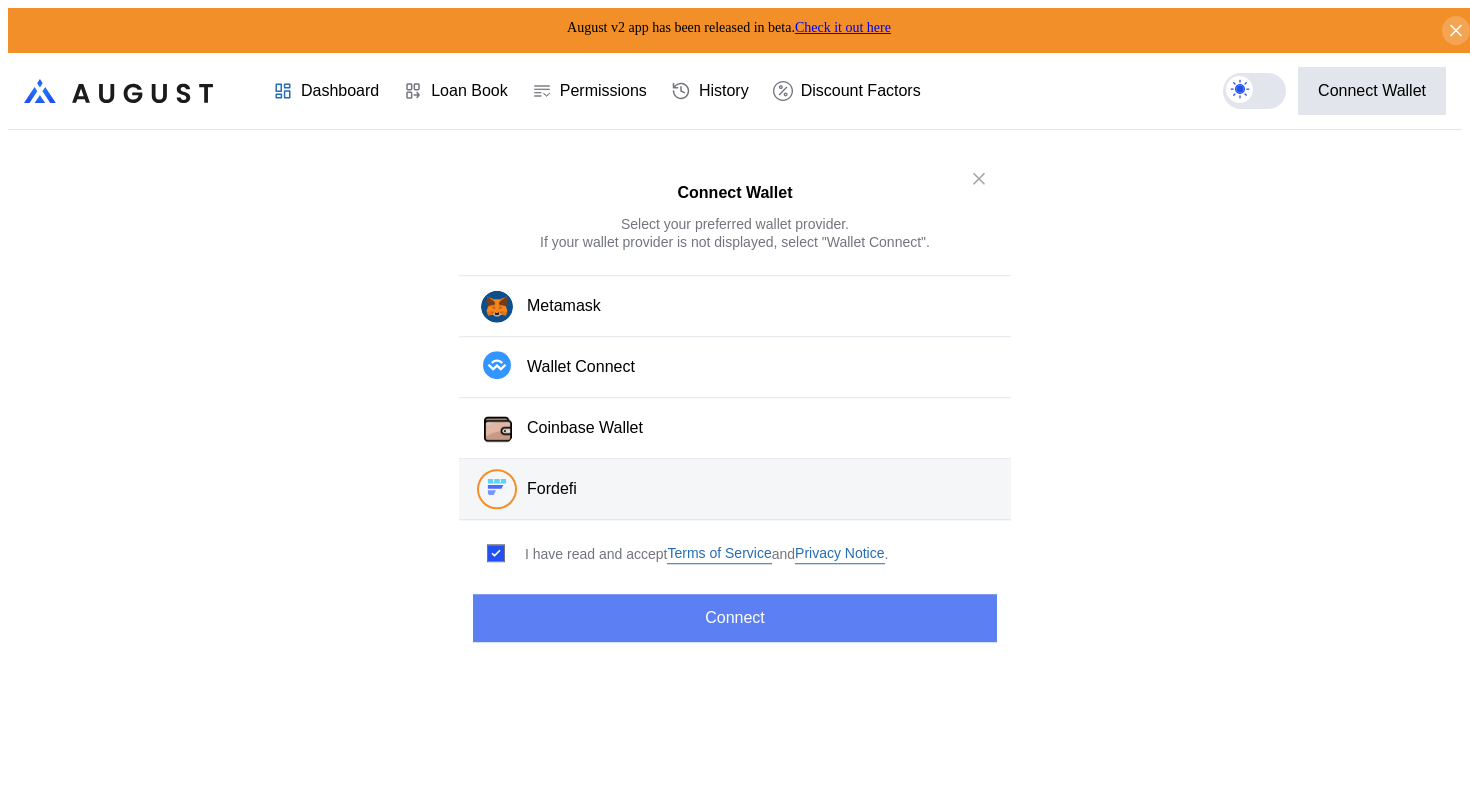click on "Connect" at bounding box center (735, 618) 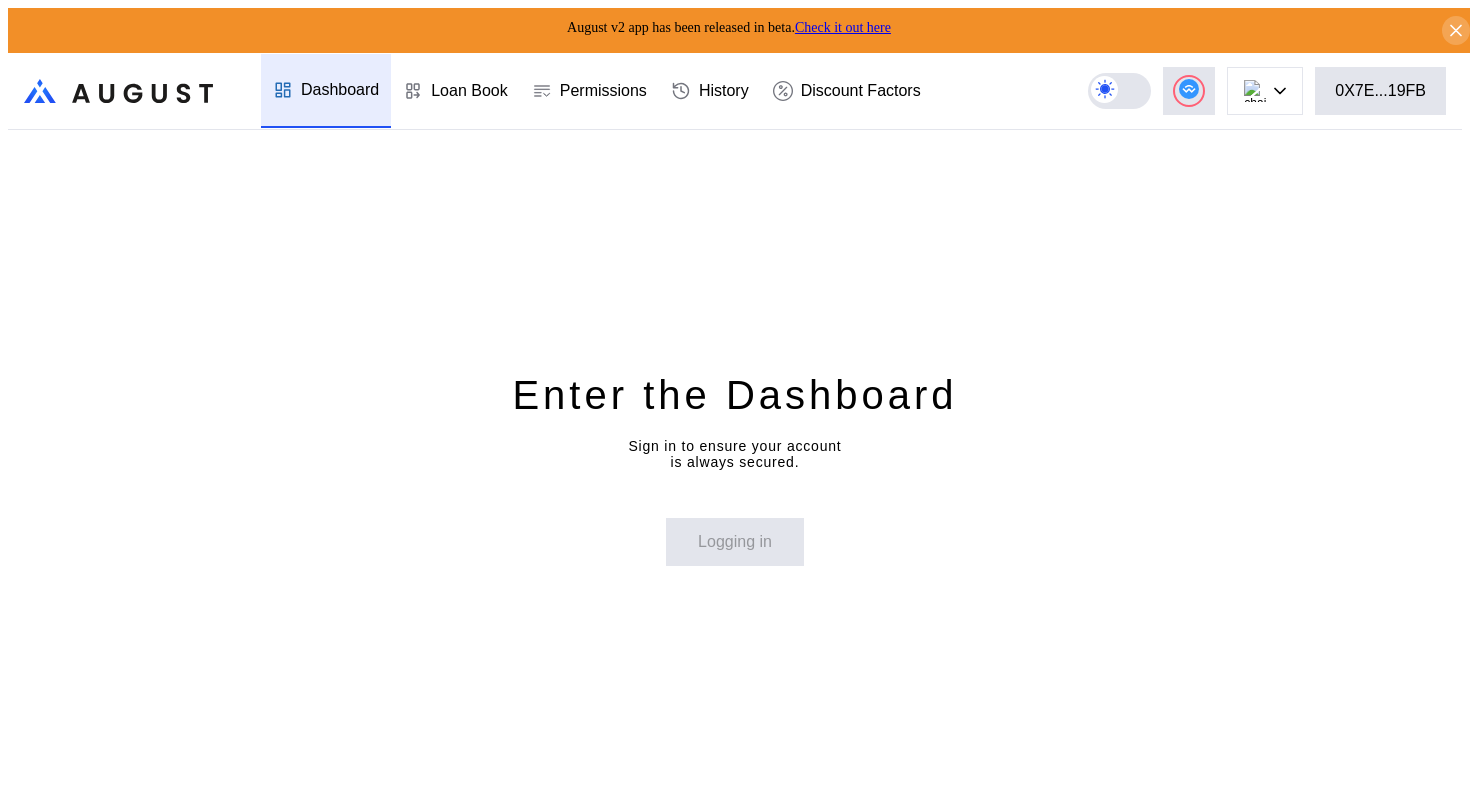 scroll, scrollTop: 0, scrollLeft: 0, axis: both 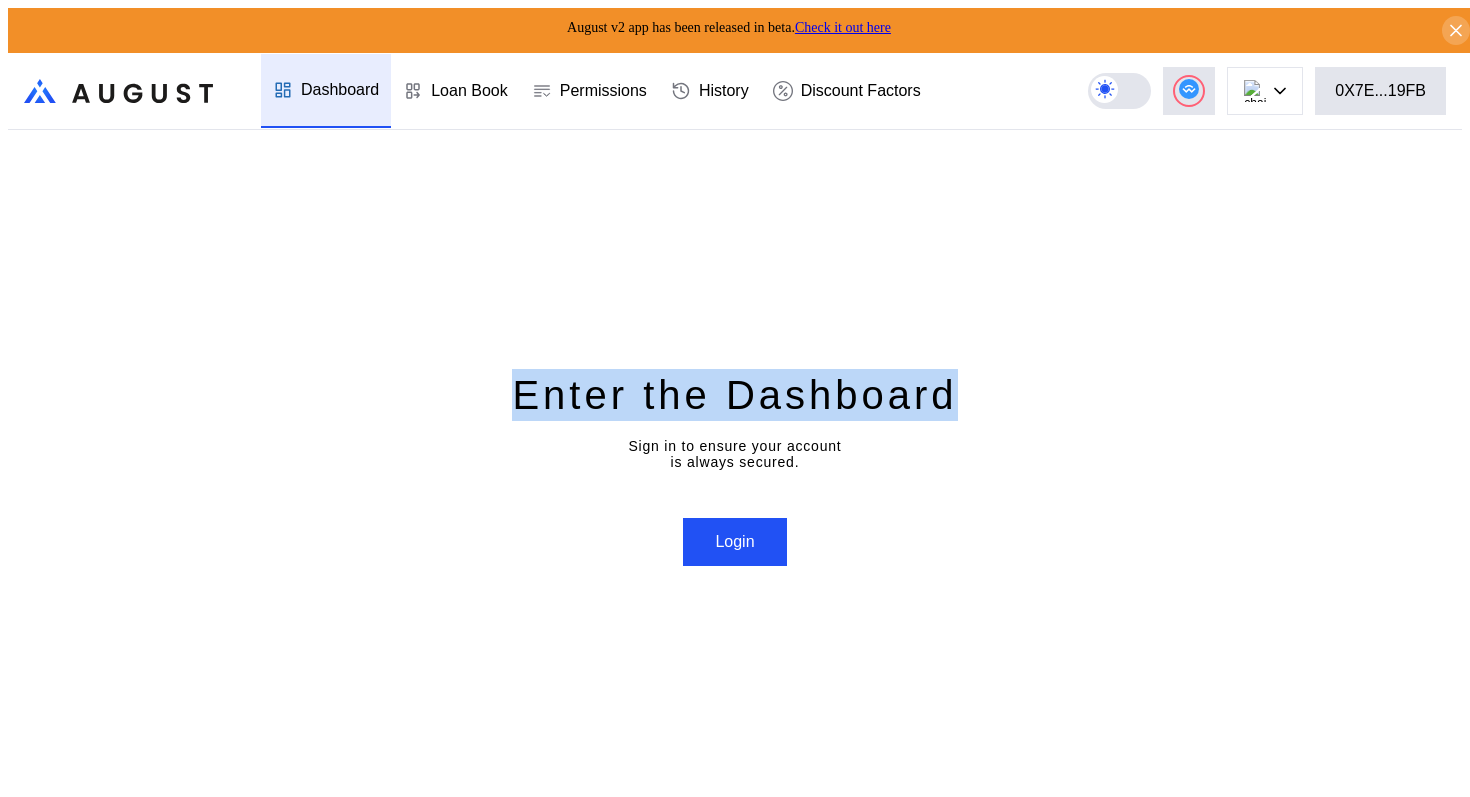drag, startPoint x: 550, startPoint y: 491, endPoint x: 547, endPoint y: 432, distance: 59.07622 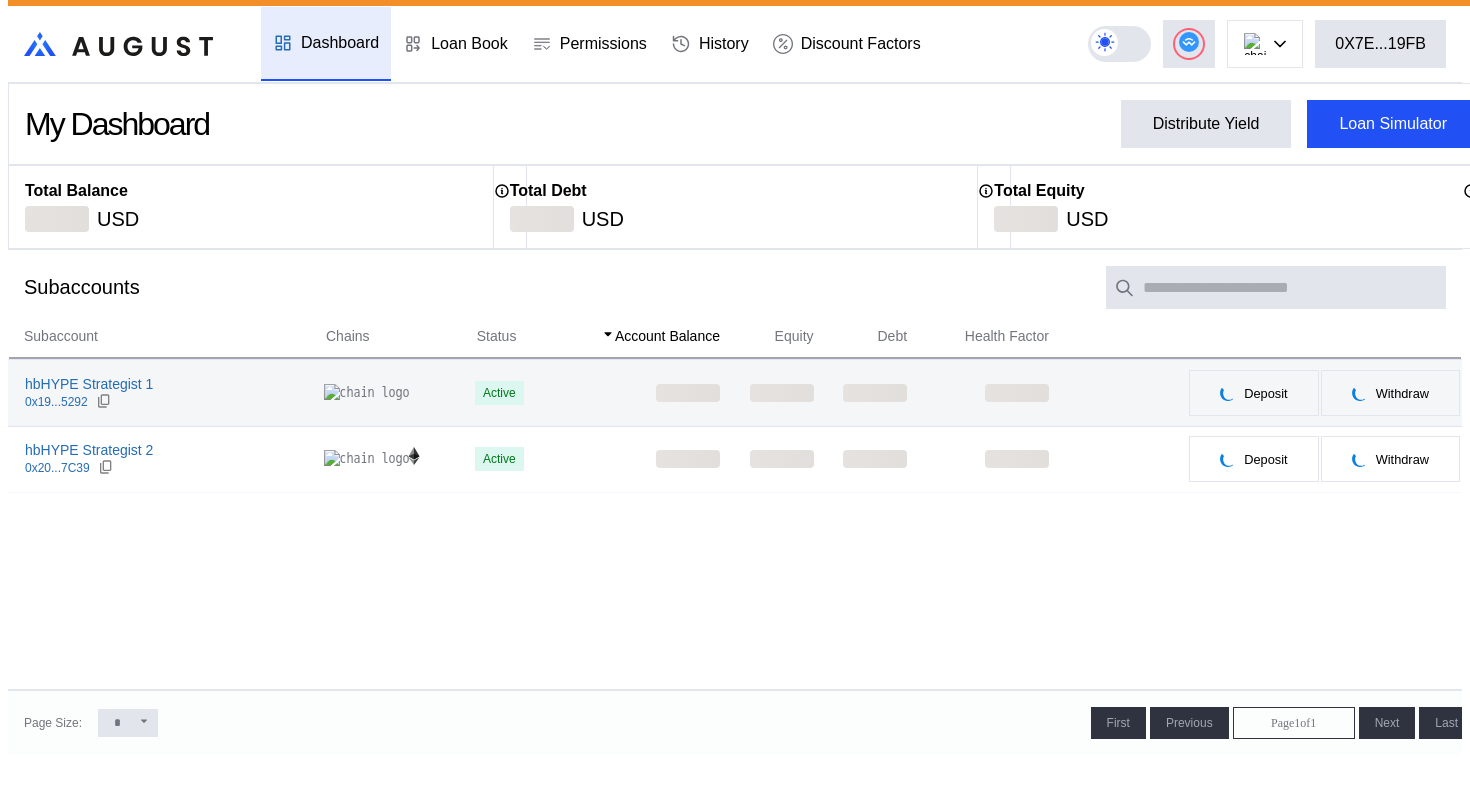 scroll, scrollTop: 0, scrollLeft: 0, axis: both 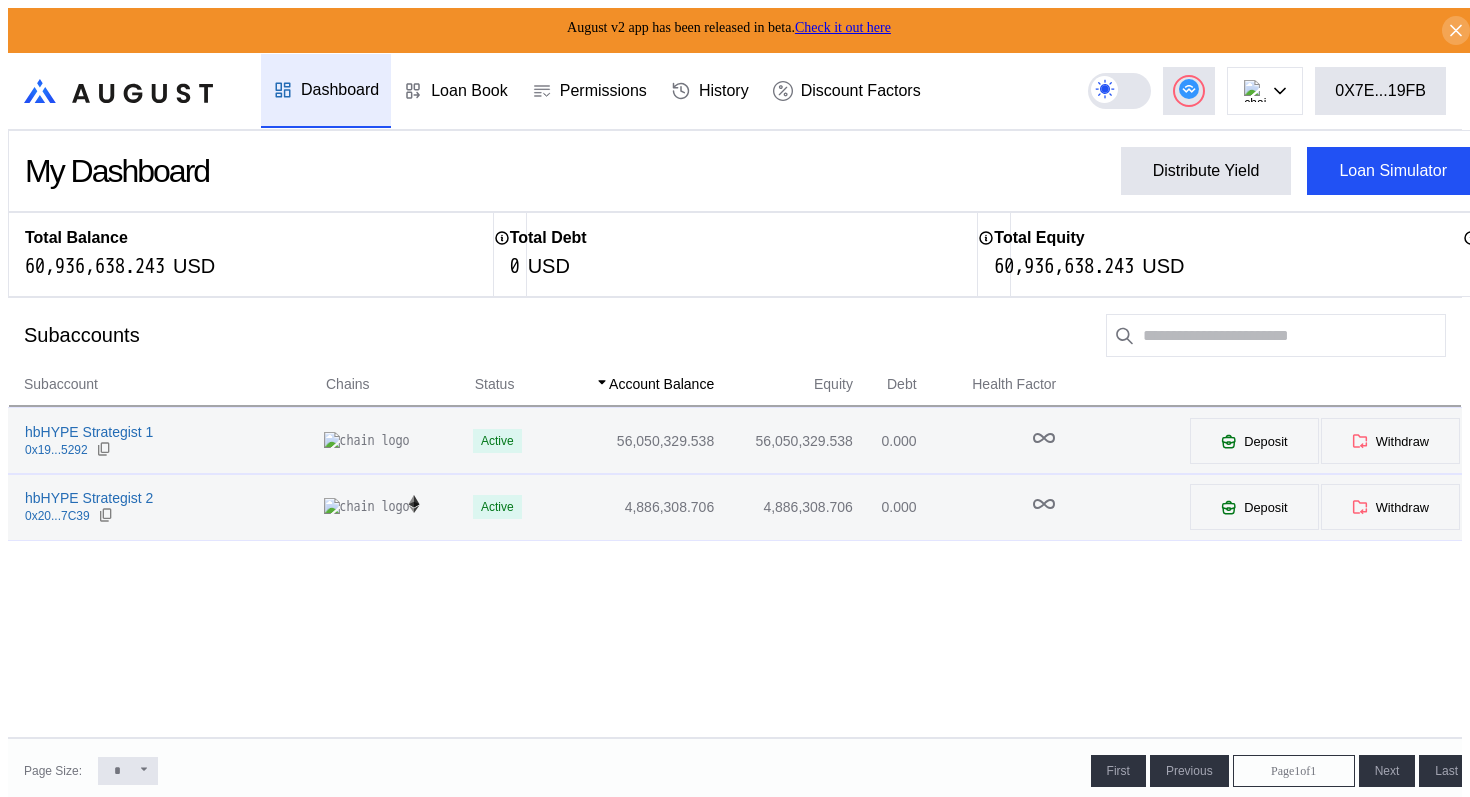 click on "4,886,308.706" at bounding box center (630, 507) 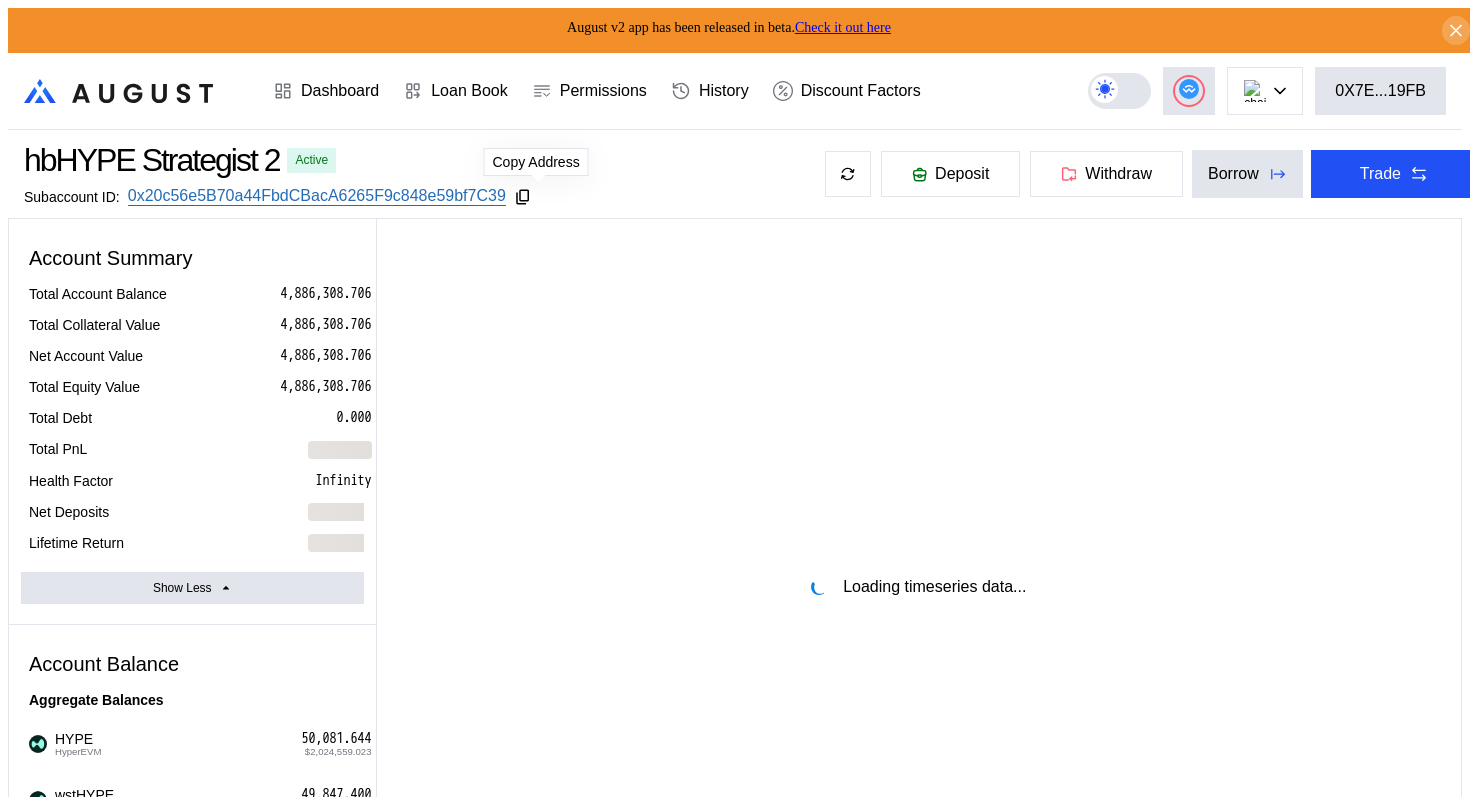 select on "*" 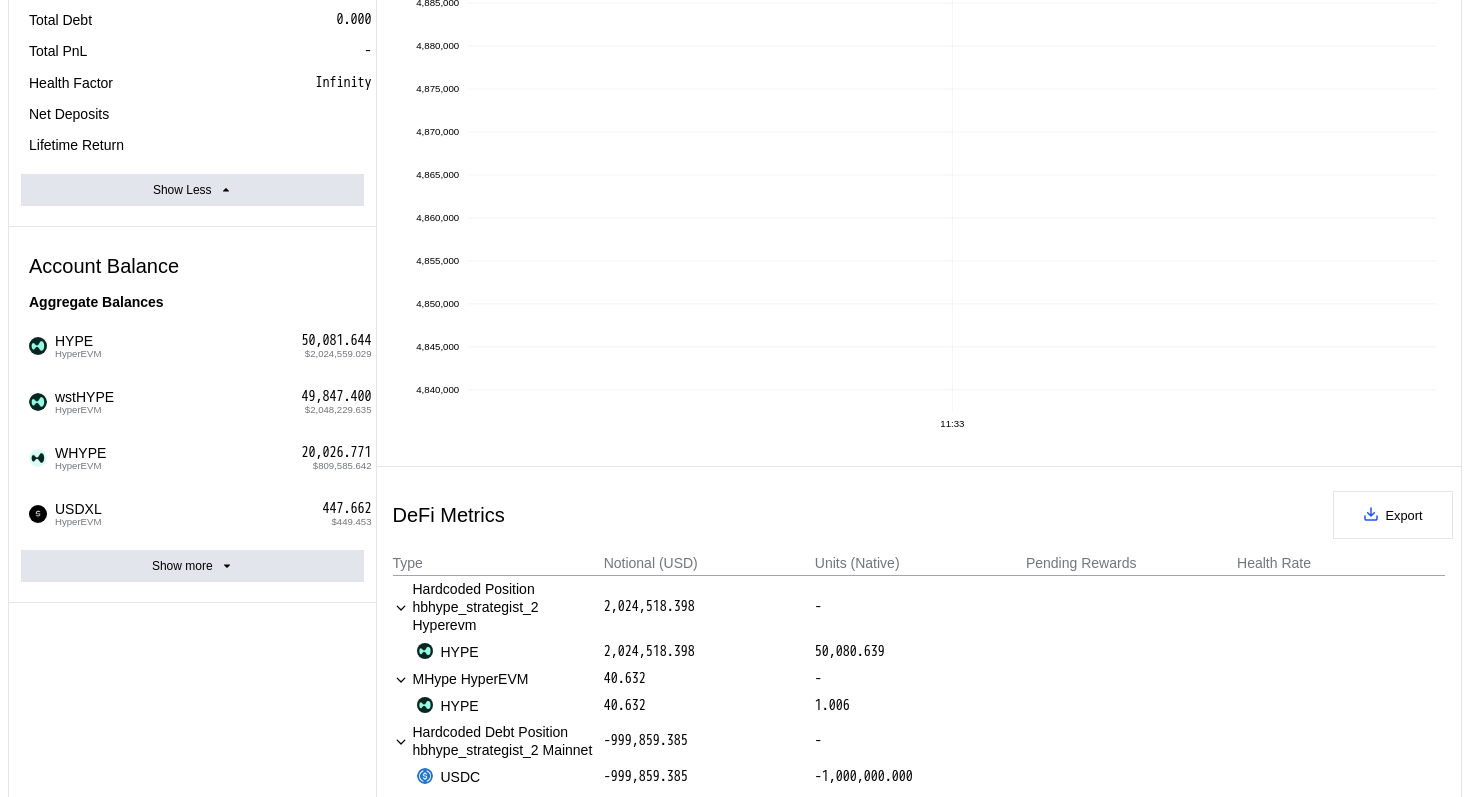 scroll, scrollTop: 0, scrollLeft: 0, axis: both 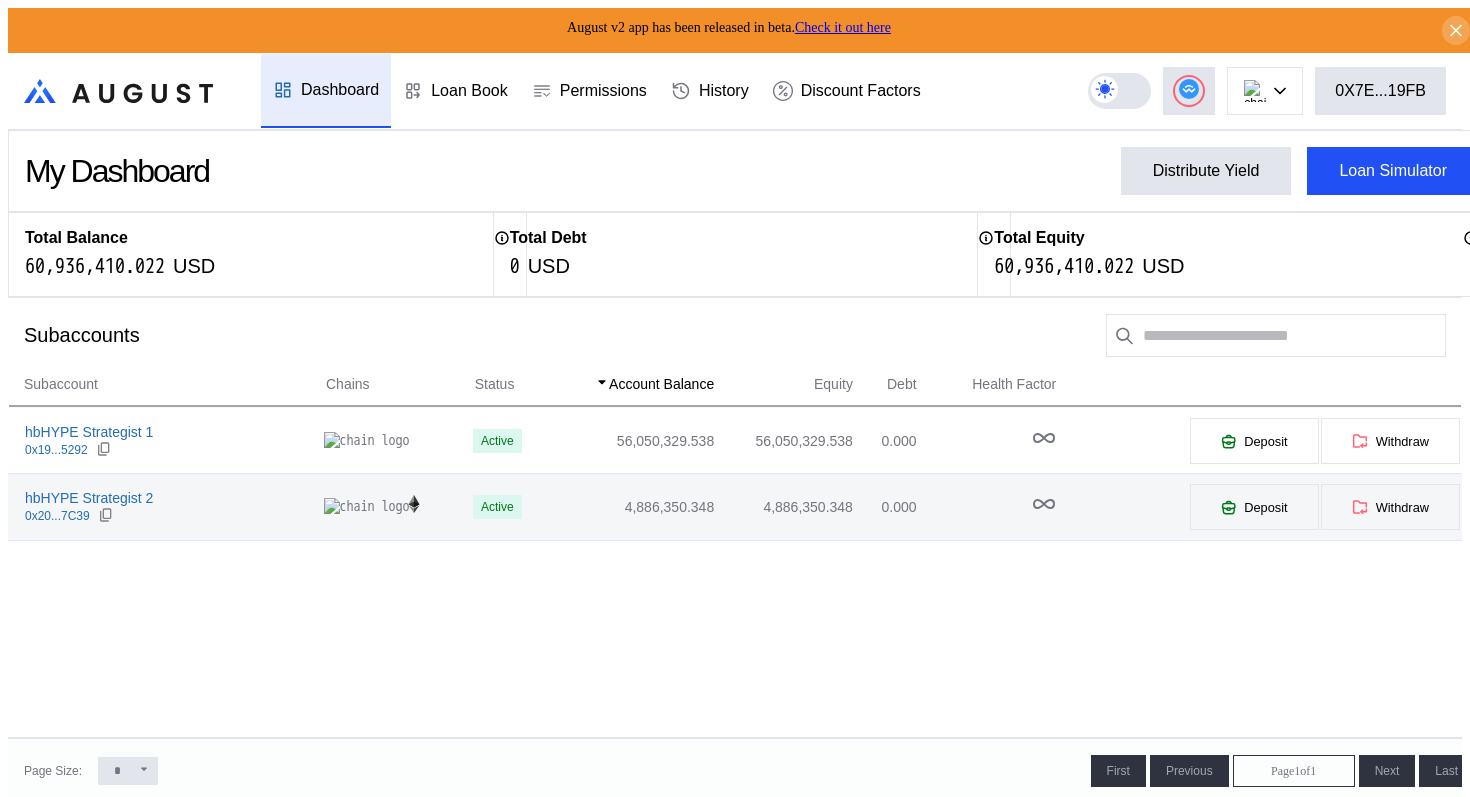 click at bounding box center (988, 507) 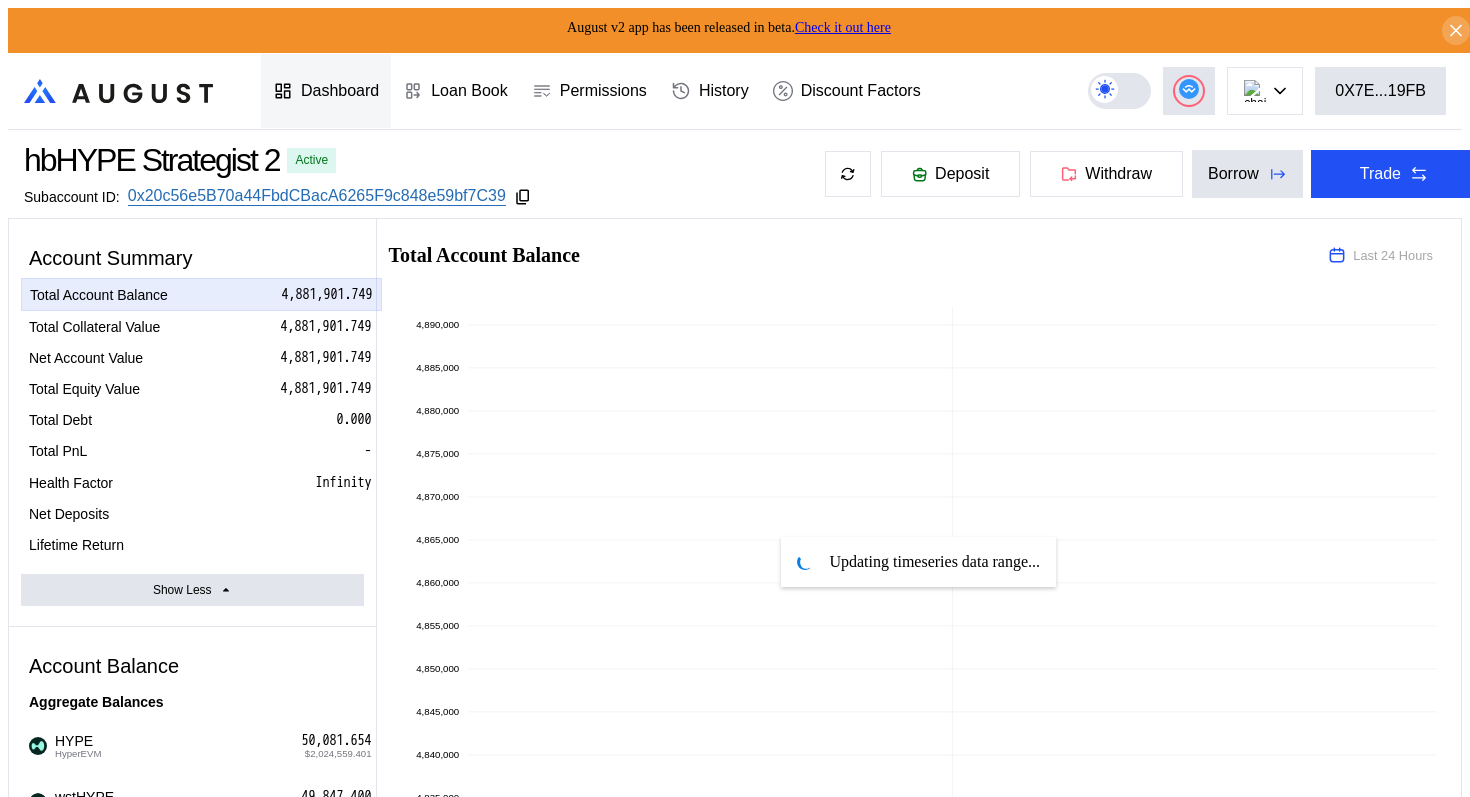 click on "Dashboard" at bounding box center [340, 91] 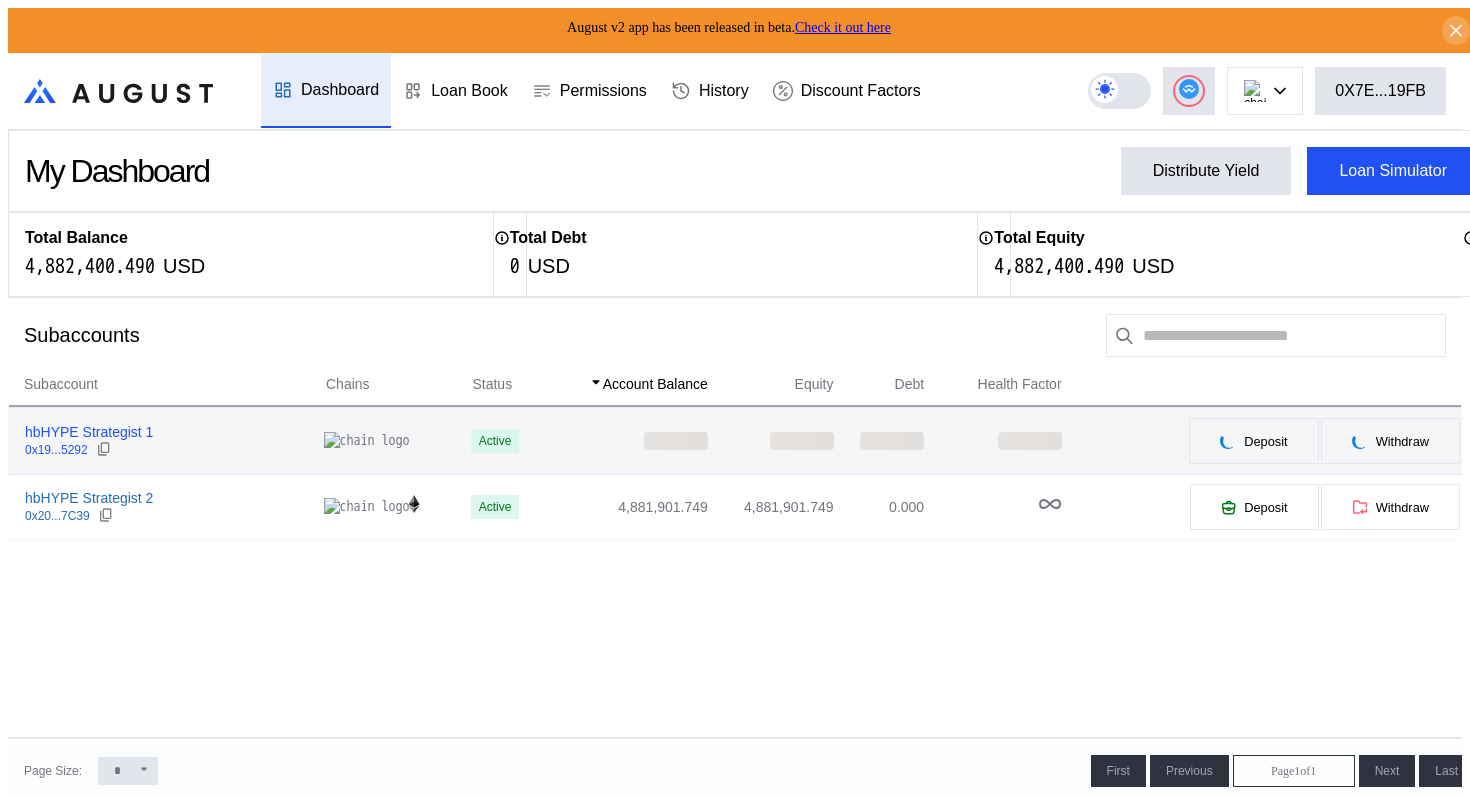 click on "hbHYPE Strategist 1" at bounding box center [89, 432] 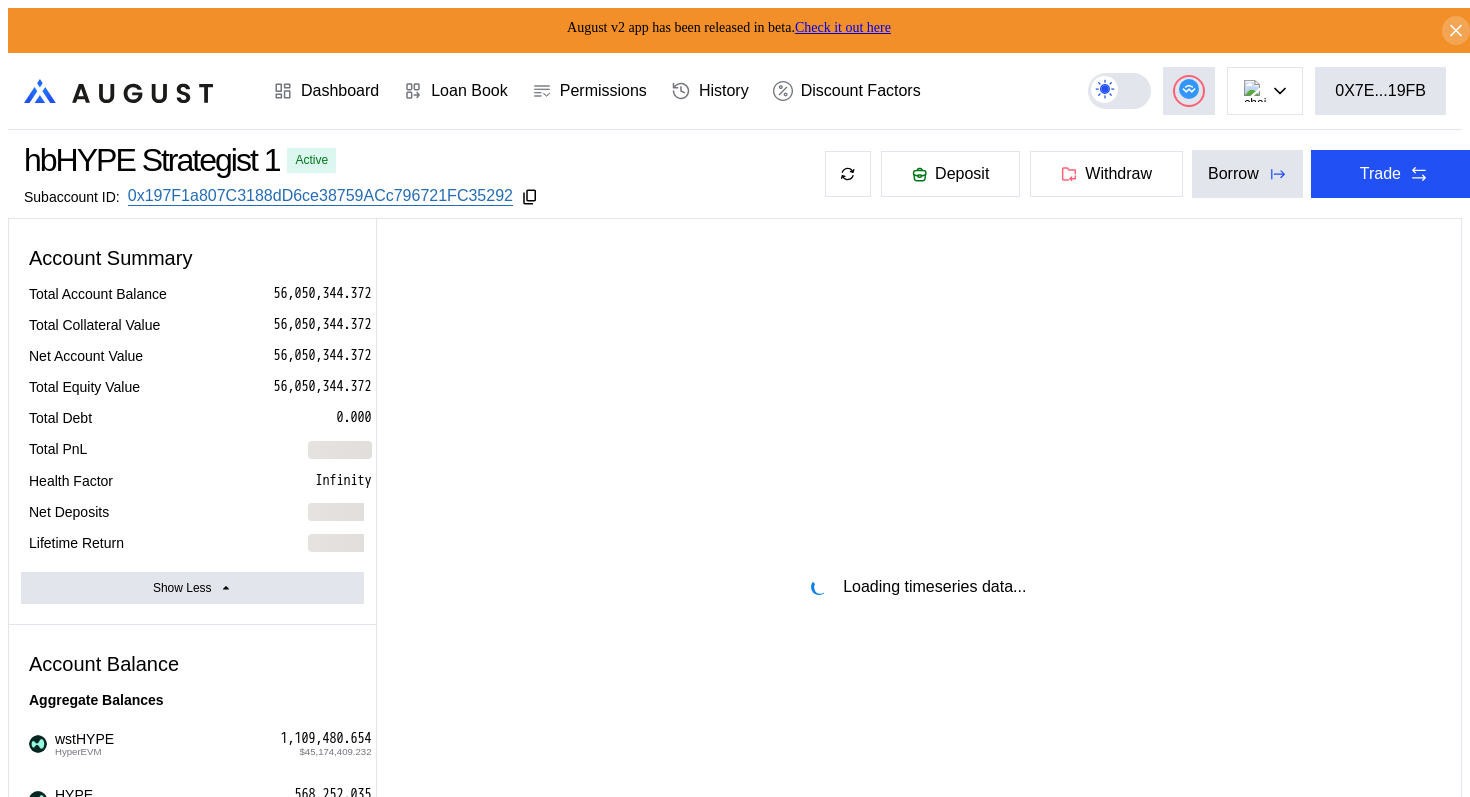 select on "*" 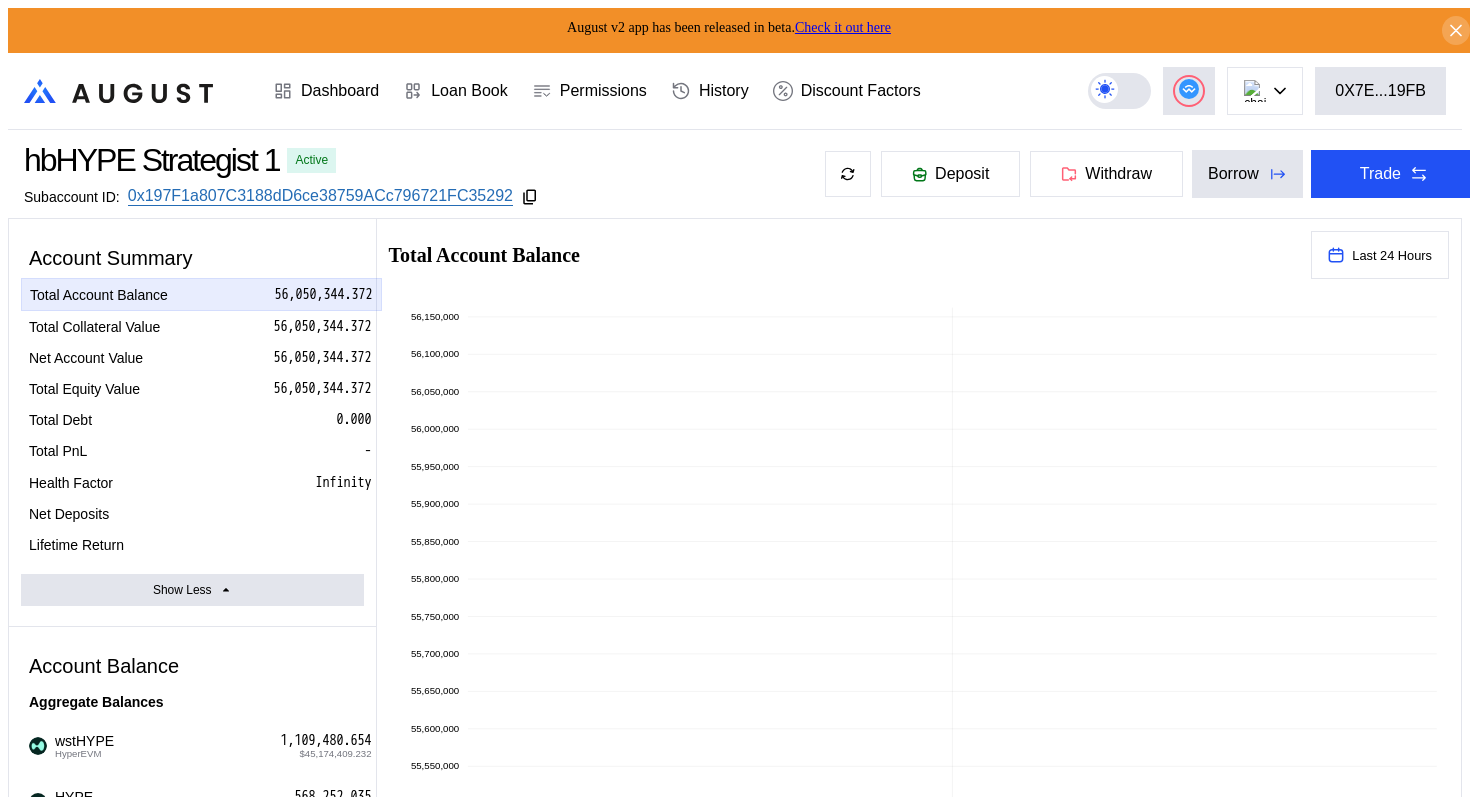 click on "0x197F1a807C3188dD6ce38759ACc796721FC35292" at bounding box center [333, 196] 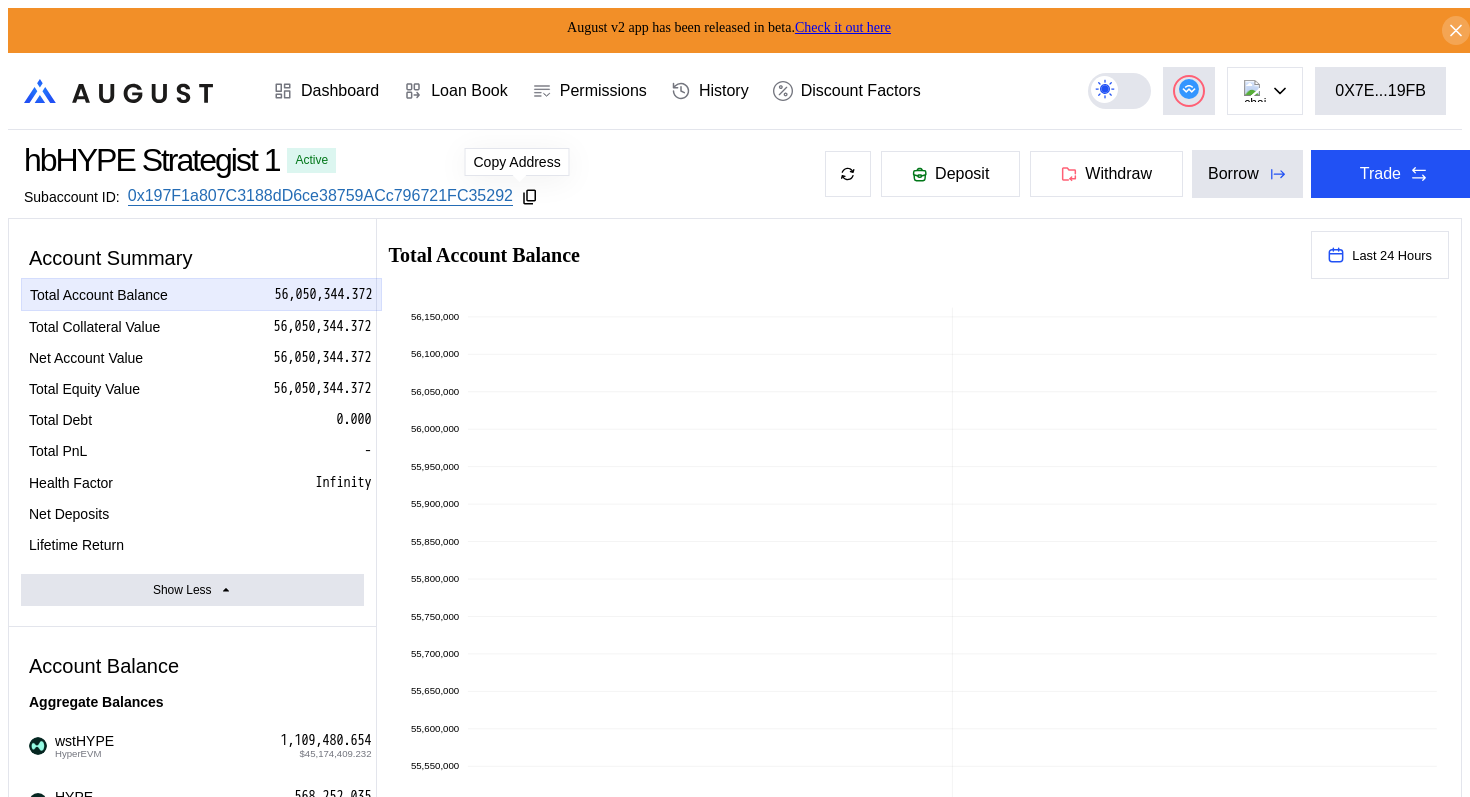 click 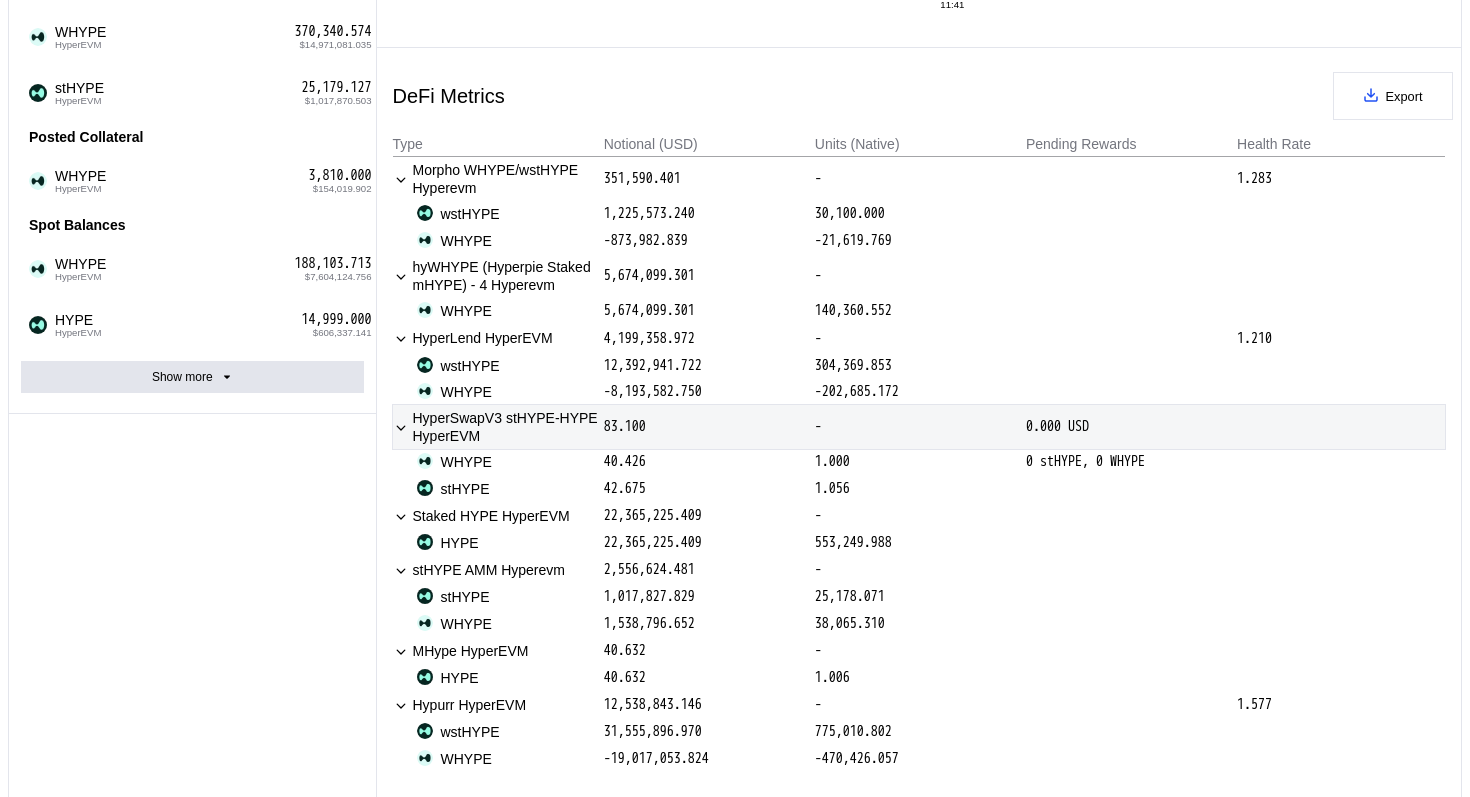 scroll, scrollTop: 820, scrollLeft: 0, axis: vertical 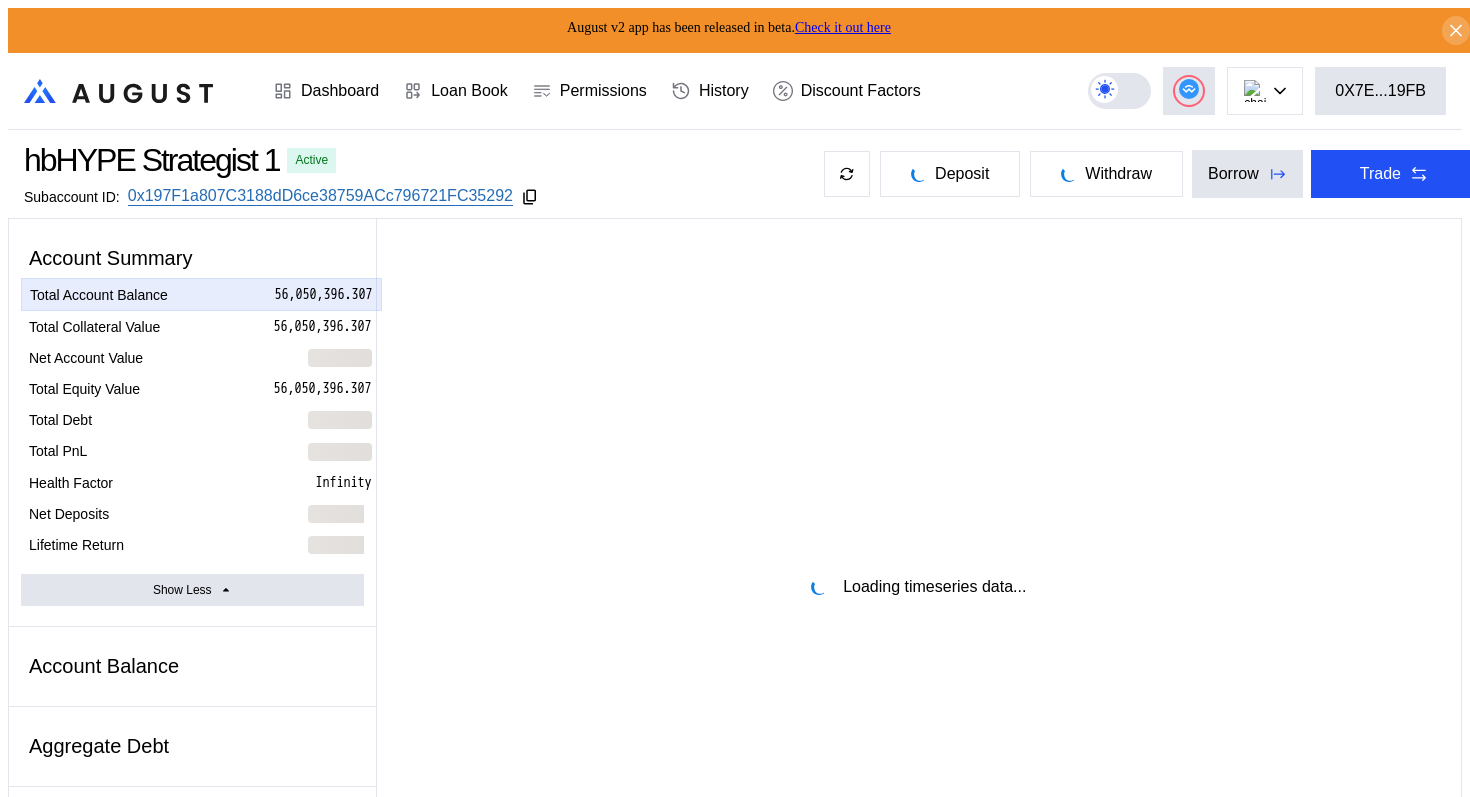 select on "*" 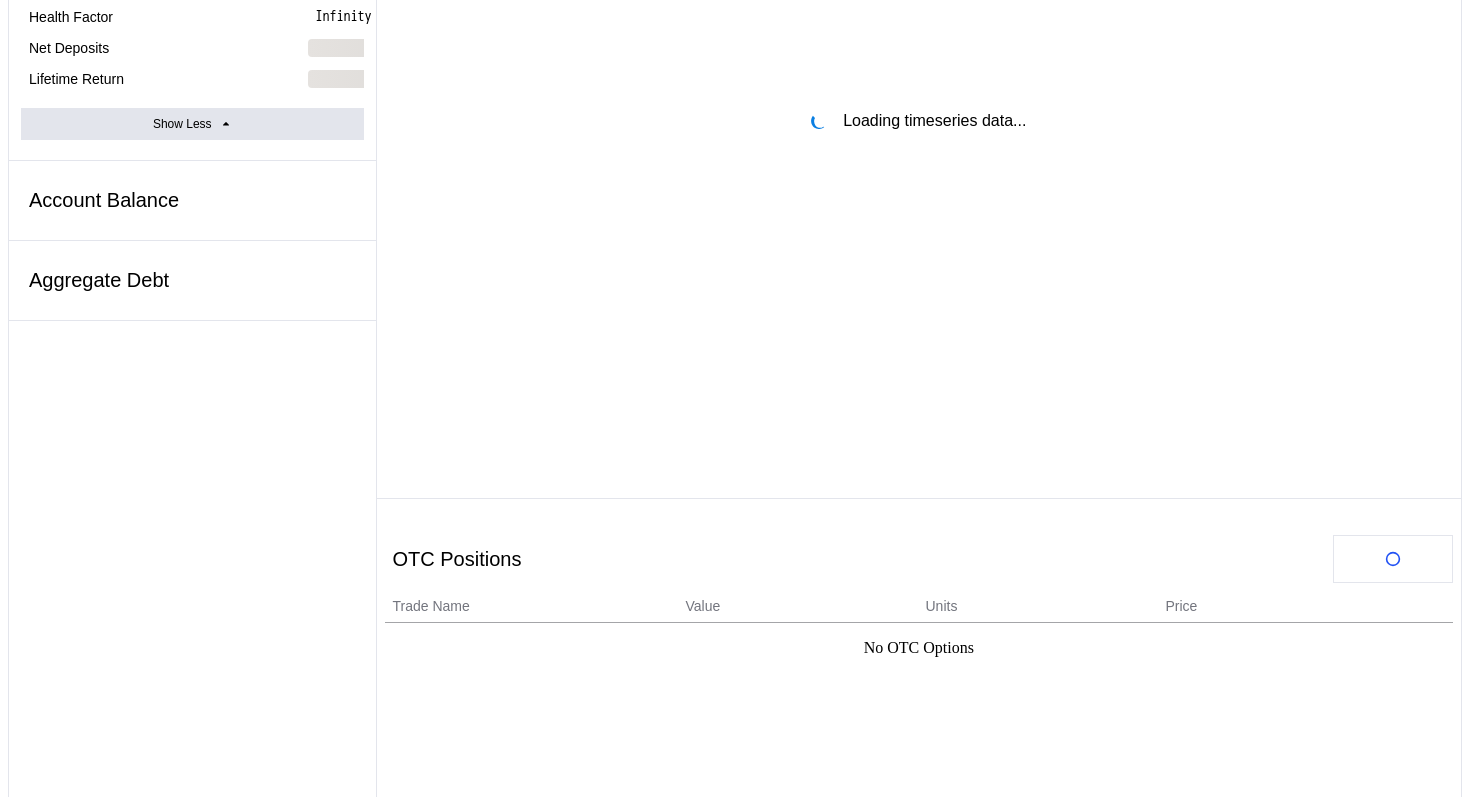 select on "*" 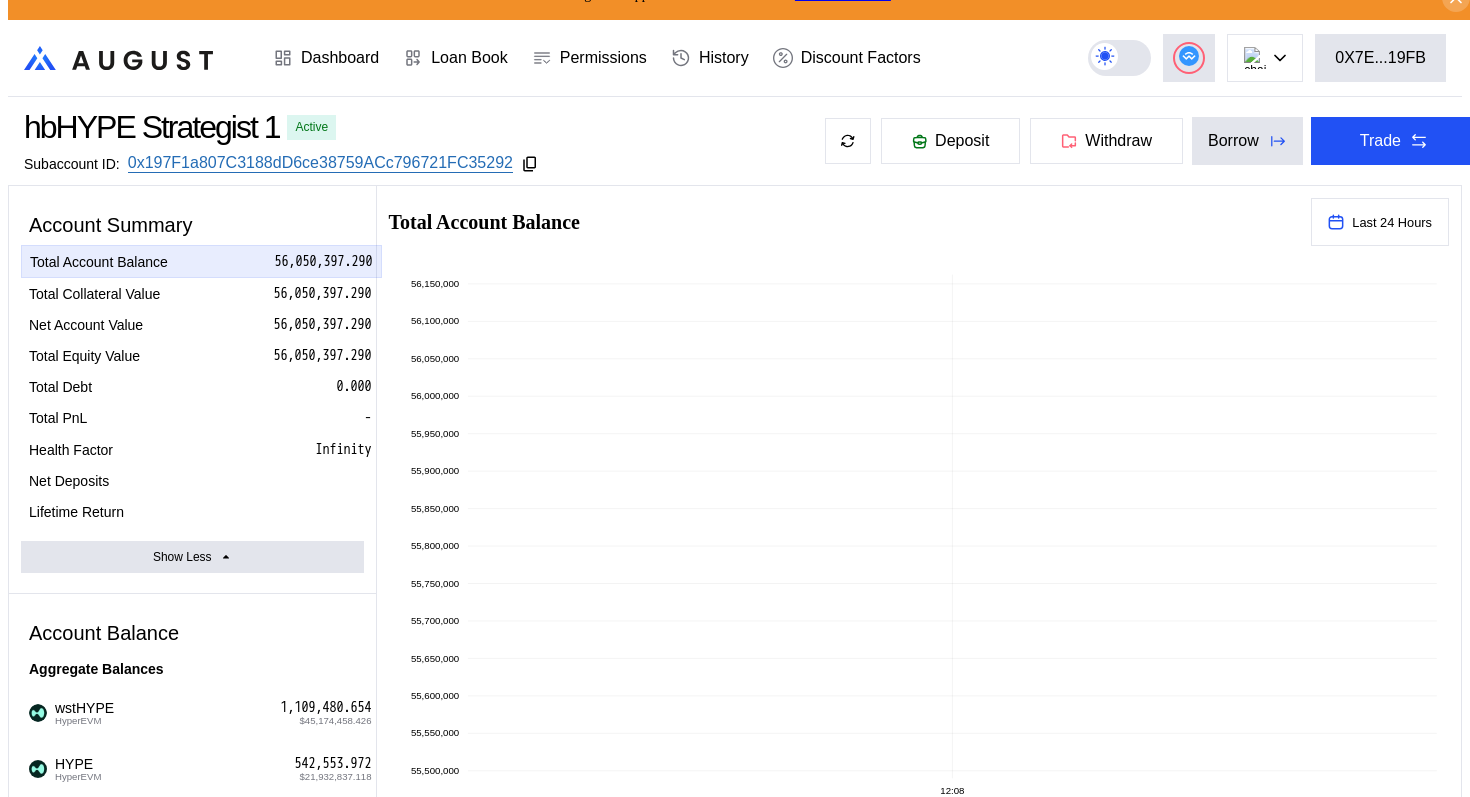 scroll, scrollTop: 0, scrollLeft: 0, axis: both 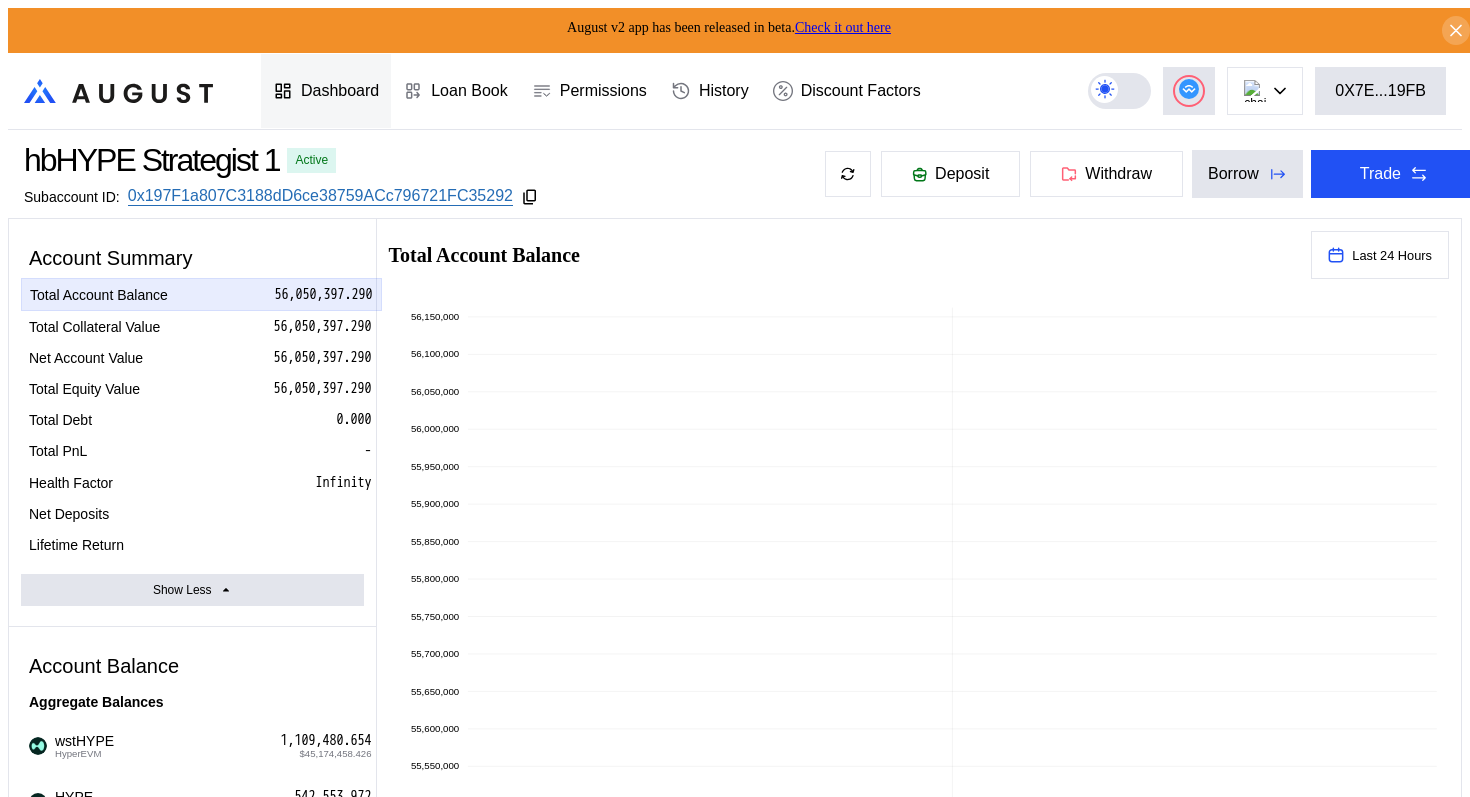 click on "Dashboard" at bounding box center [340, 91] 